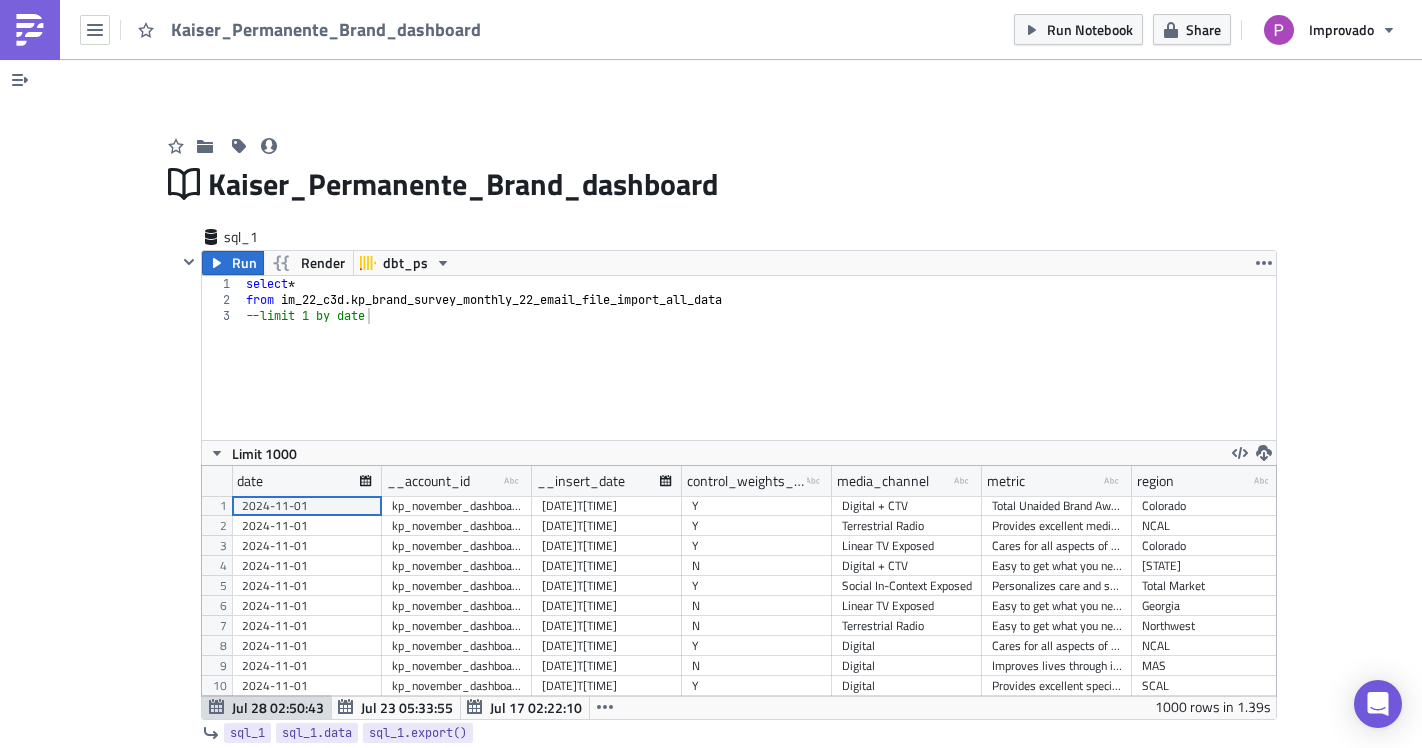 scroll, scrollTop: 0, scrollLeft: 0, axis: both 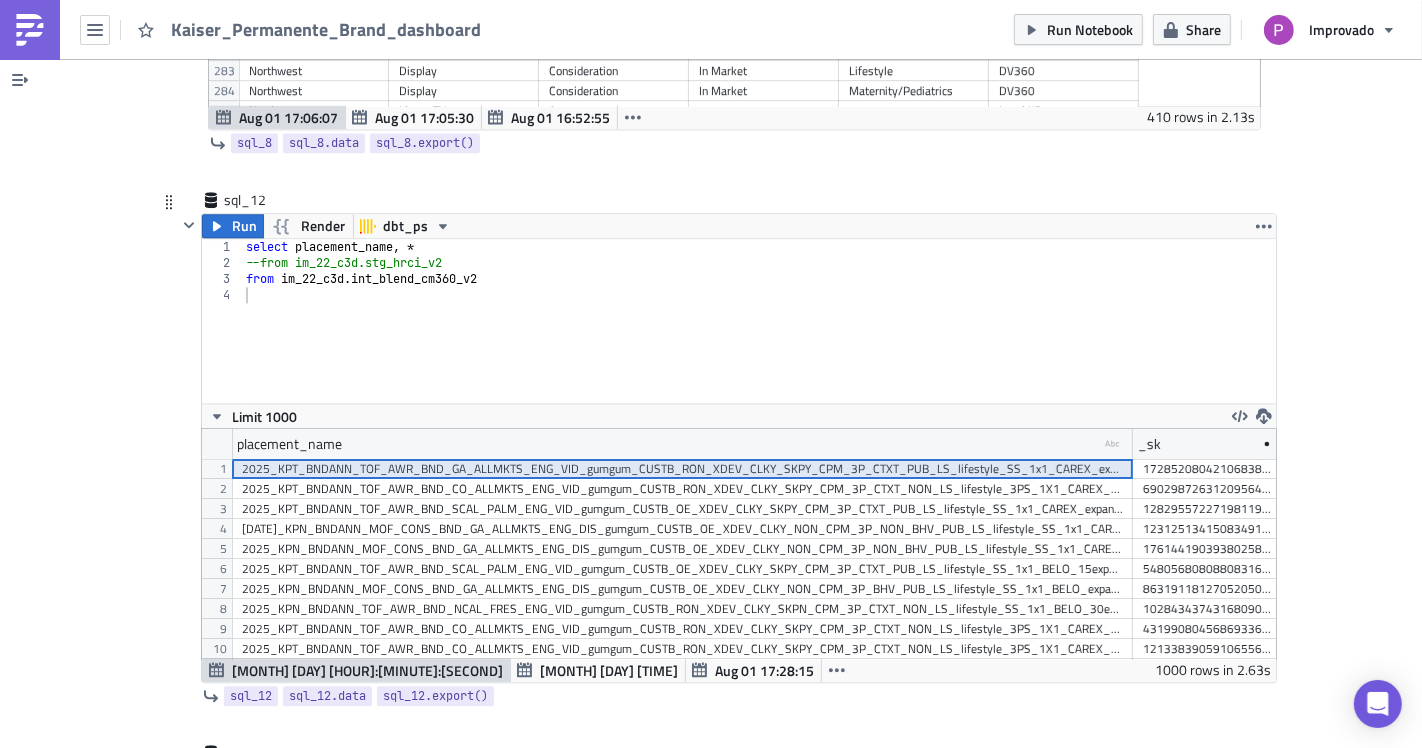 click on "2025_KPT_BNDANN_TOF_AWR_BND_GA_ALLMKTS_ENG_VID_gumgum_CUSTB_RON_XDEV_CLKY_SKPY_CPM_3P_CTXT_PUB_LS_lifestyle_SS_1x1_CAREX_expandablevideo" at bounding box center (682, 469) 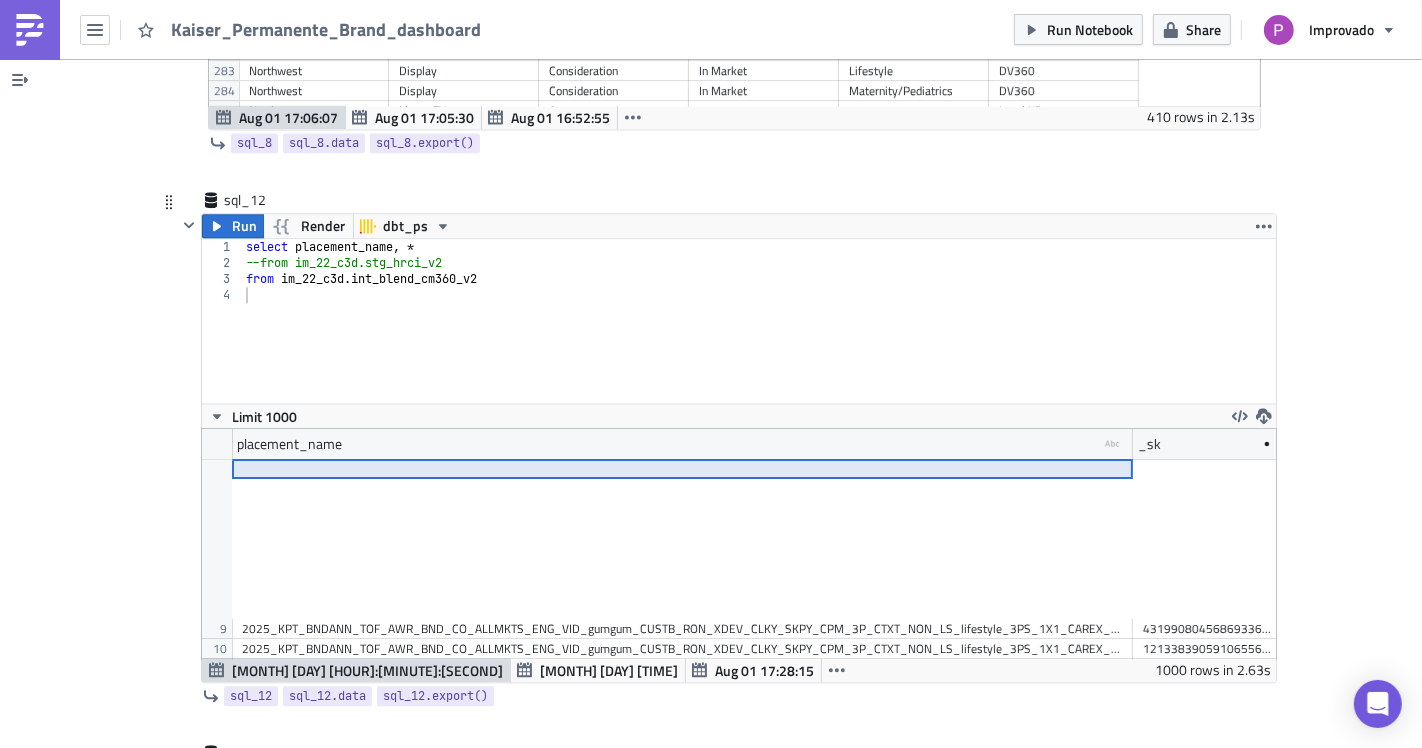 scroll, scrollTop: 740, scrollLeft: 0, axis: vertical 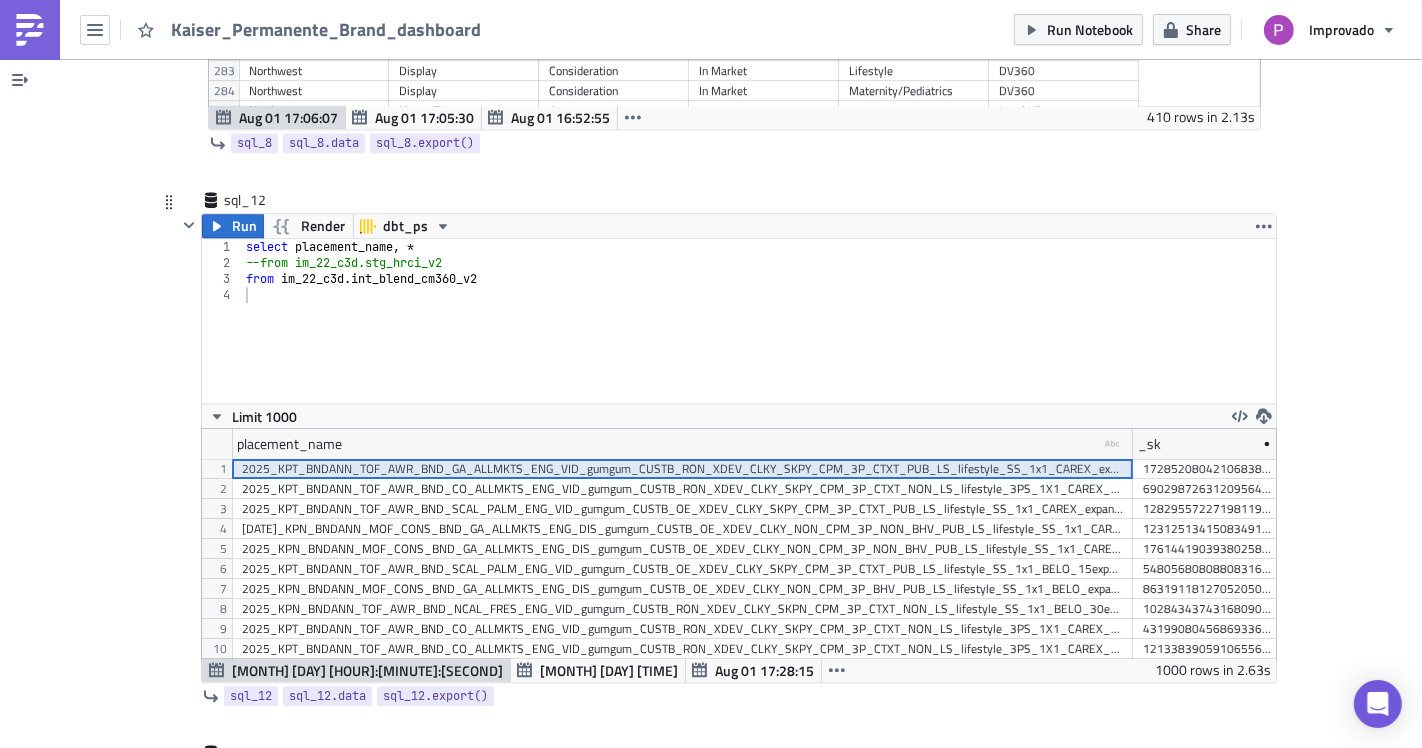 click at bounding box center (2857, 10459) 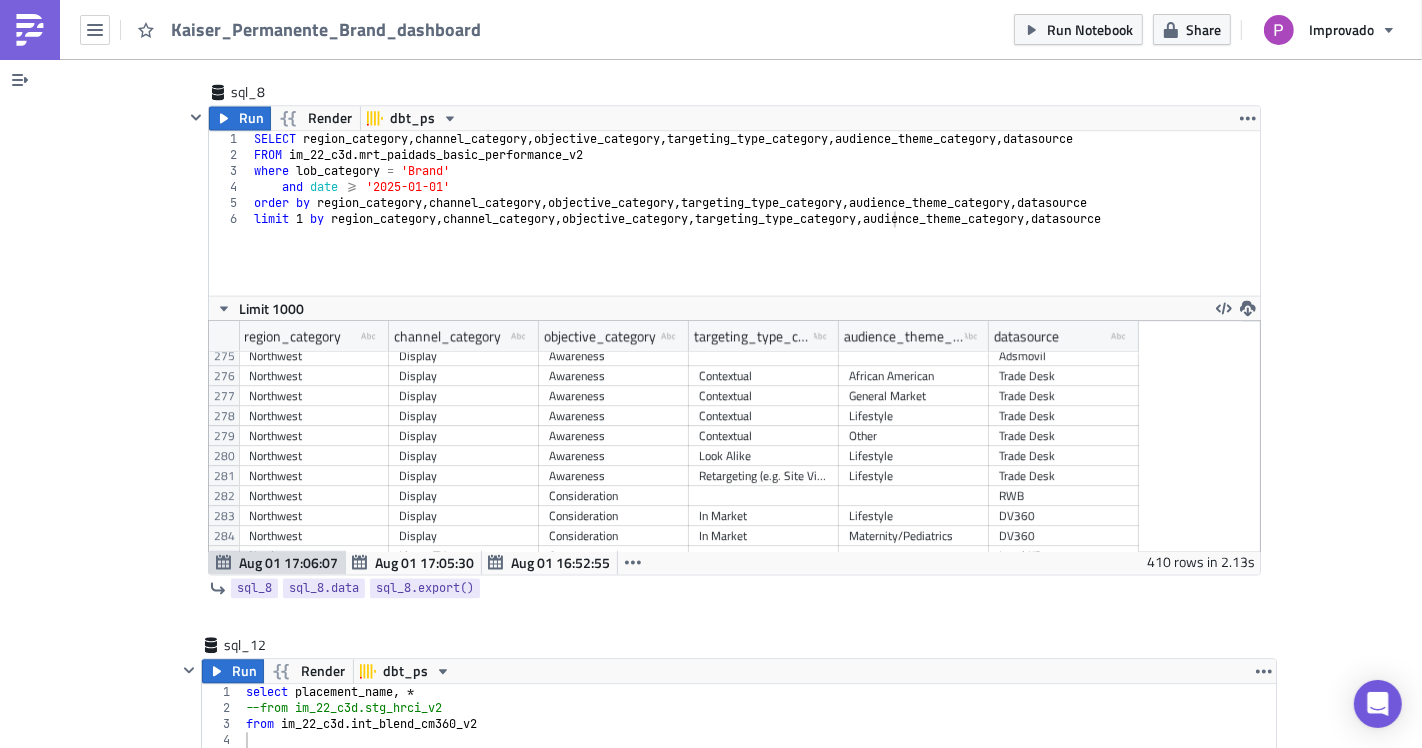 scroll, scrollTop: 3352, scrollLeft: 0, axis: vertical 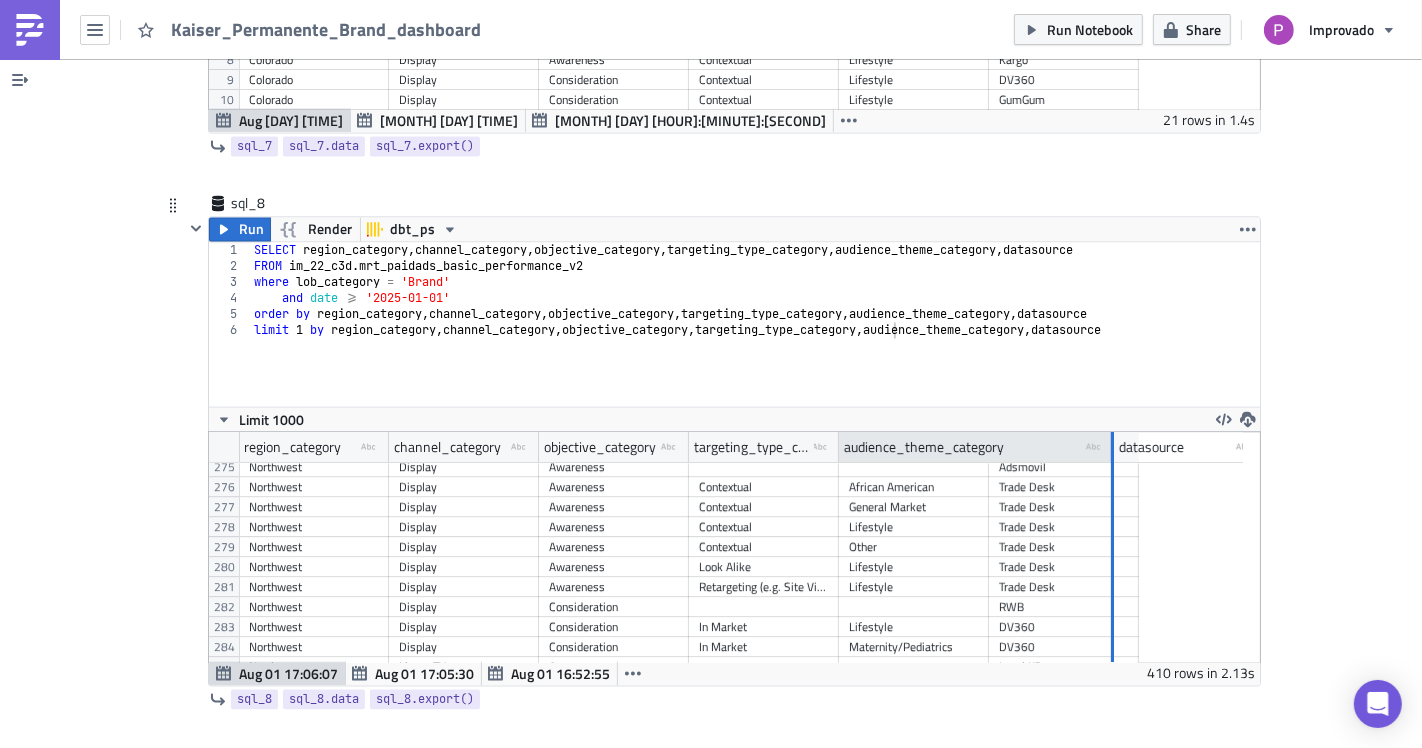 drag, startPoint x: 977, startPoint y: 430, endPoint x: 1103, endPoint y: 441, distance: 126.47925 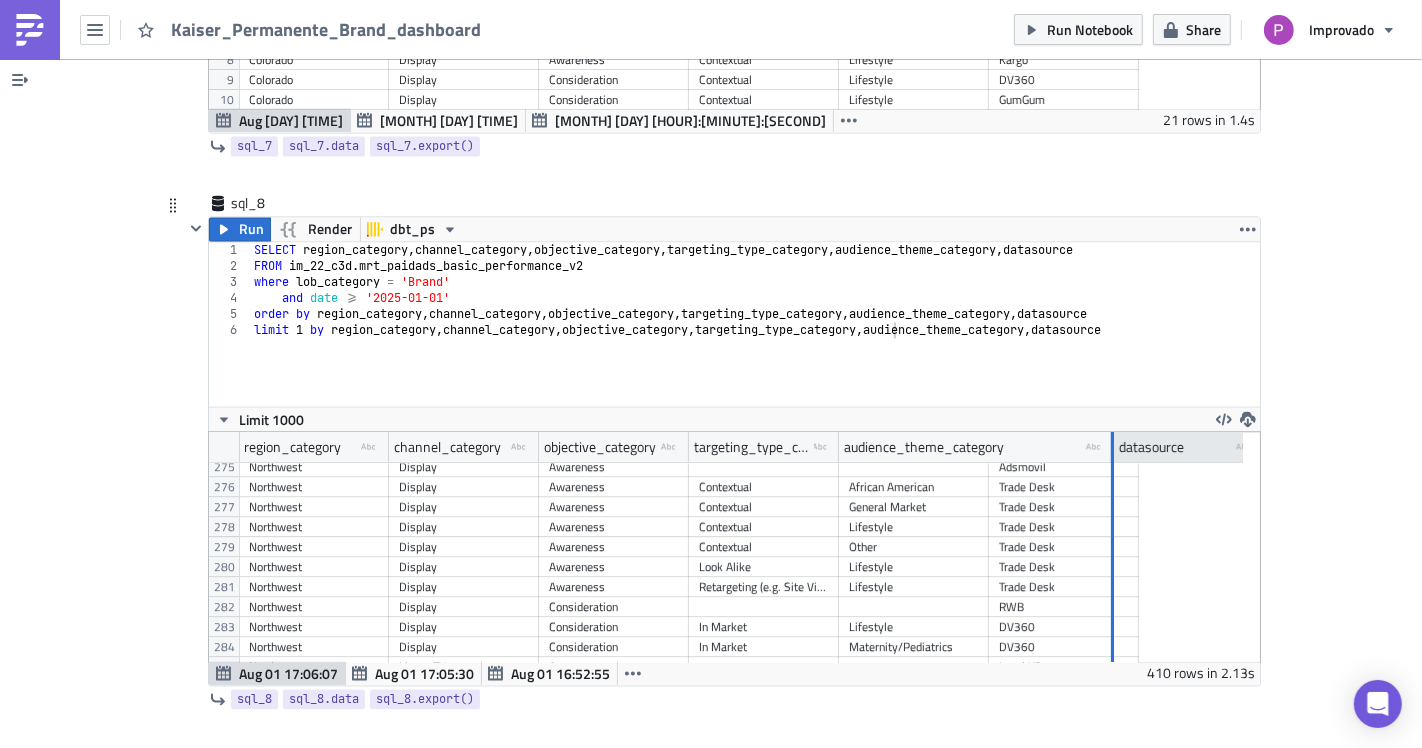 scroll, scrollTop: 99770, scrollLeft: 98926, axis: both 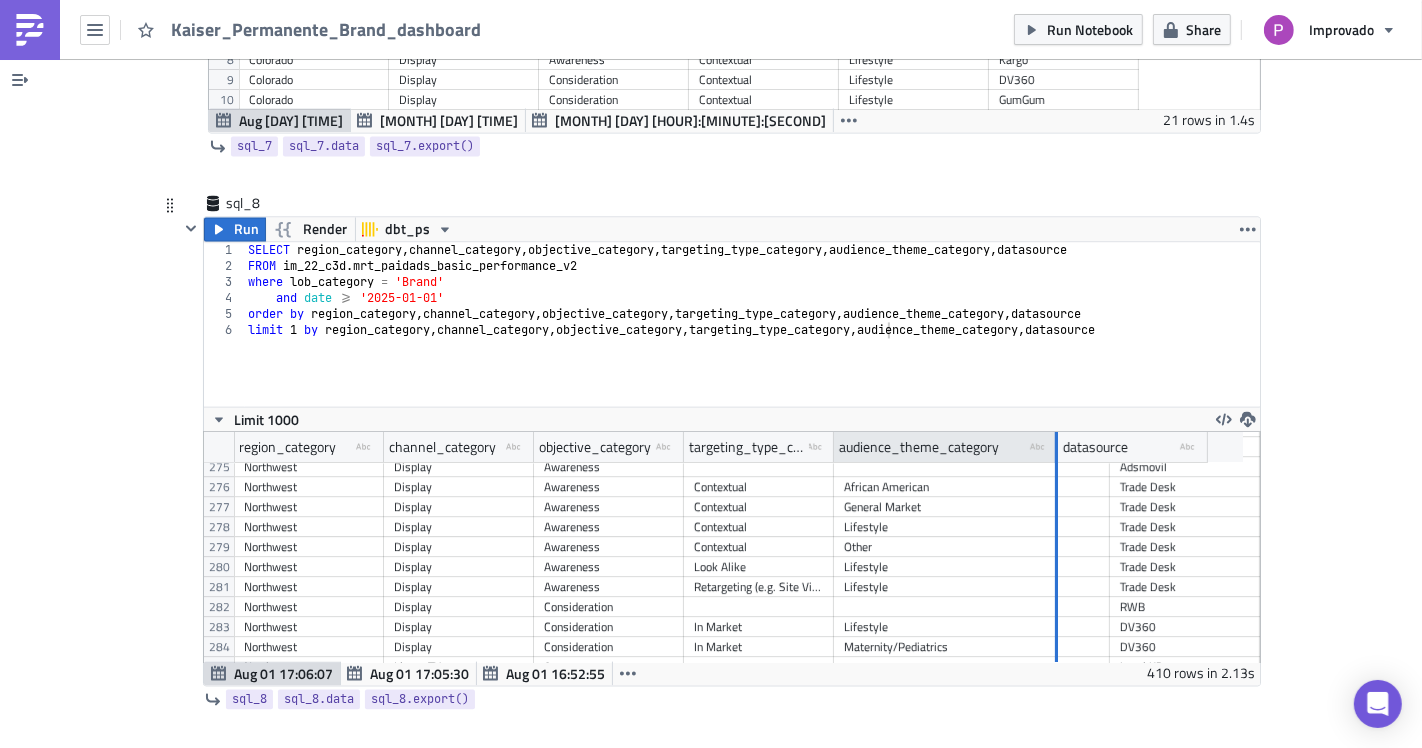 drag, startPoint x: 1096, startPoint y: 438, endPoint x: 1038, endPoint y: 438, distance: 58 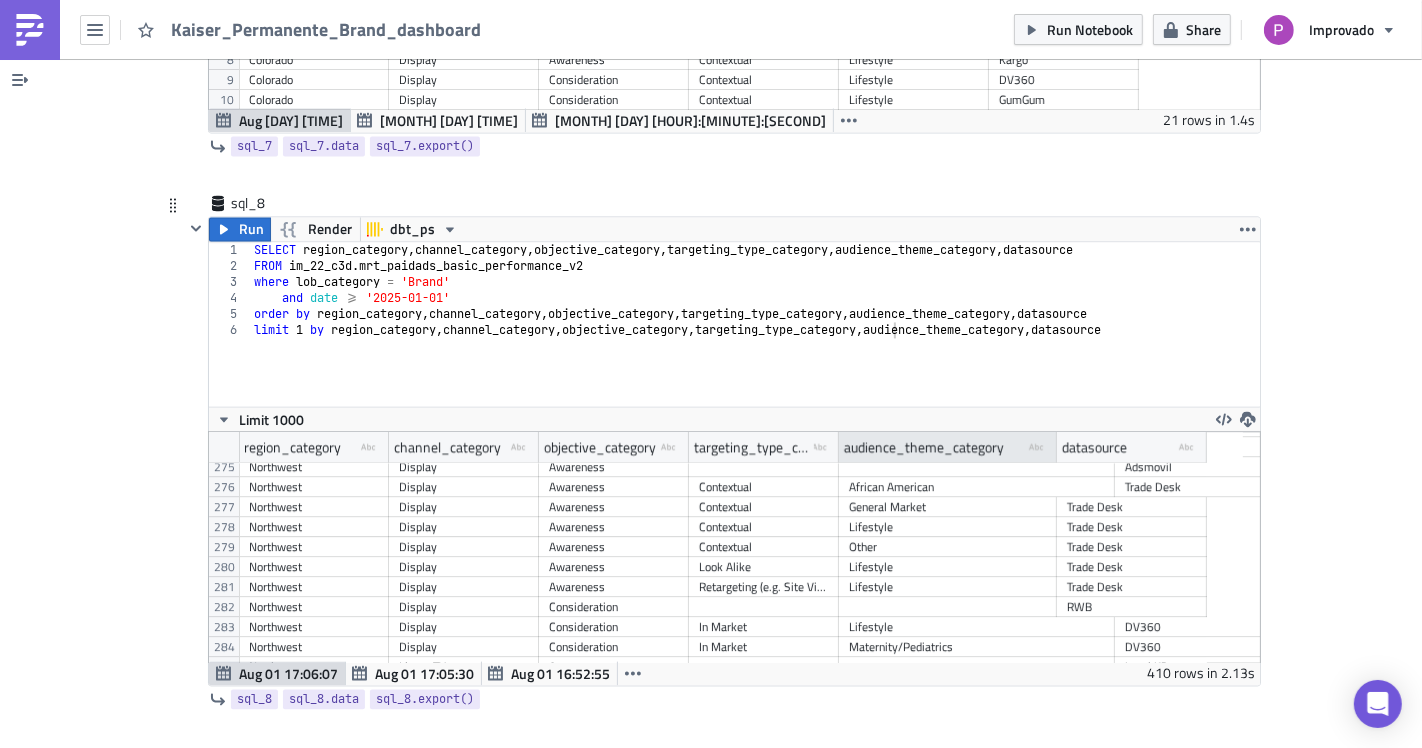 scroll, scrollTop: 230, scrollLeft: 1051, axis: both 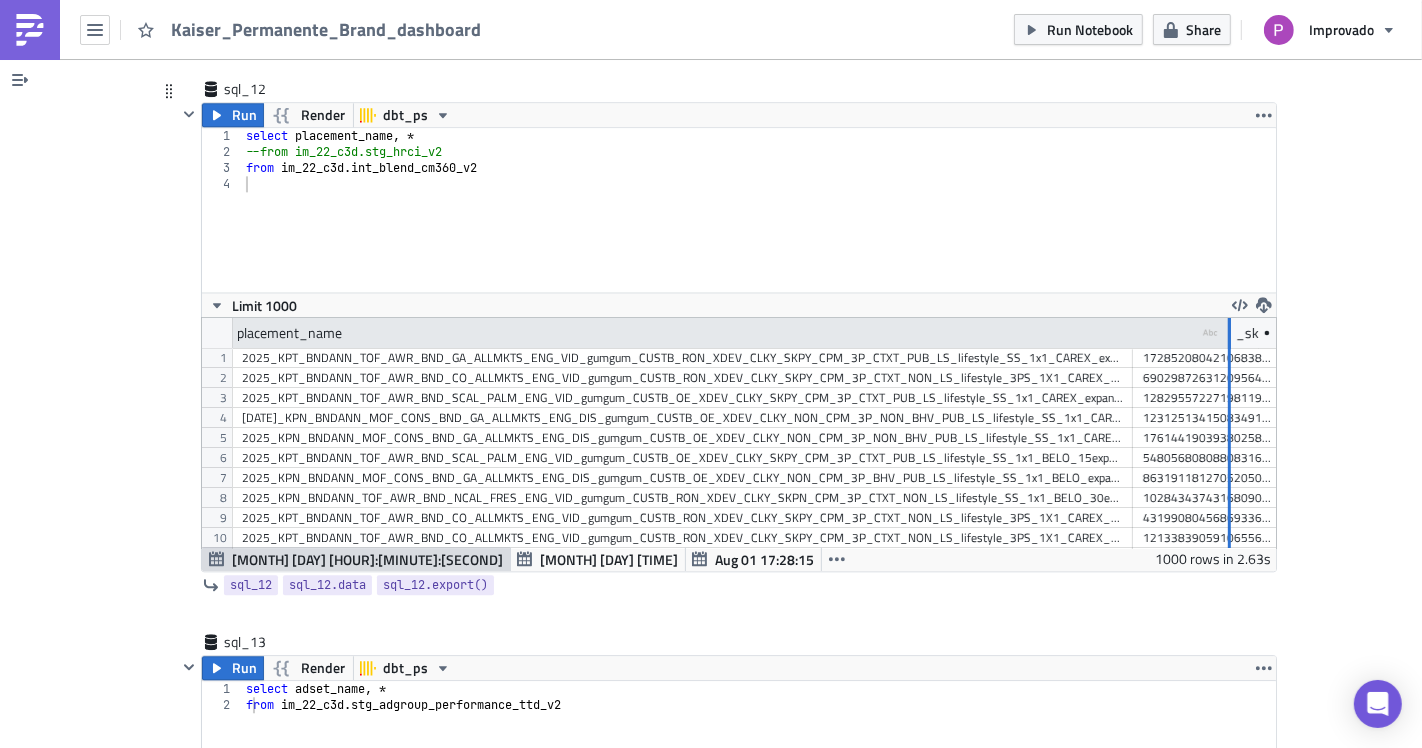 drag, startPoint x: 1123, startPoint y: 326, endPoint x: 1221, endPoint y: 336, distance: 98.50888 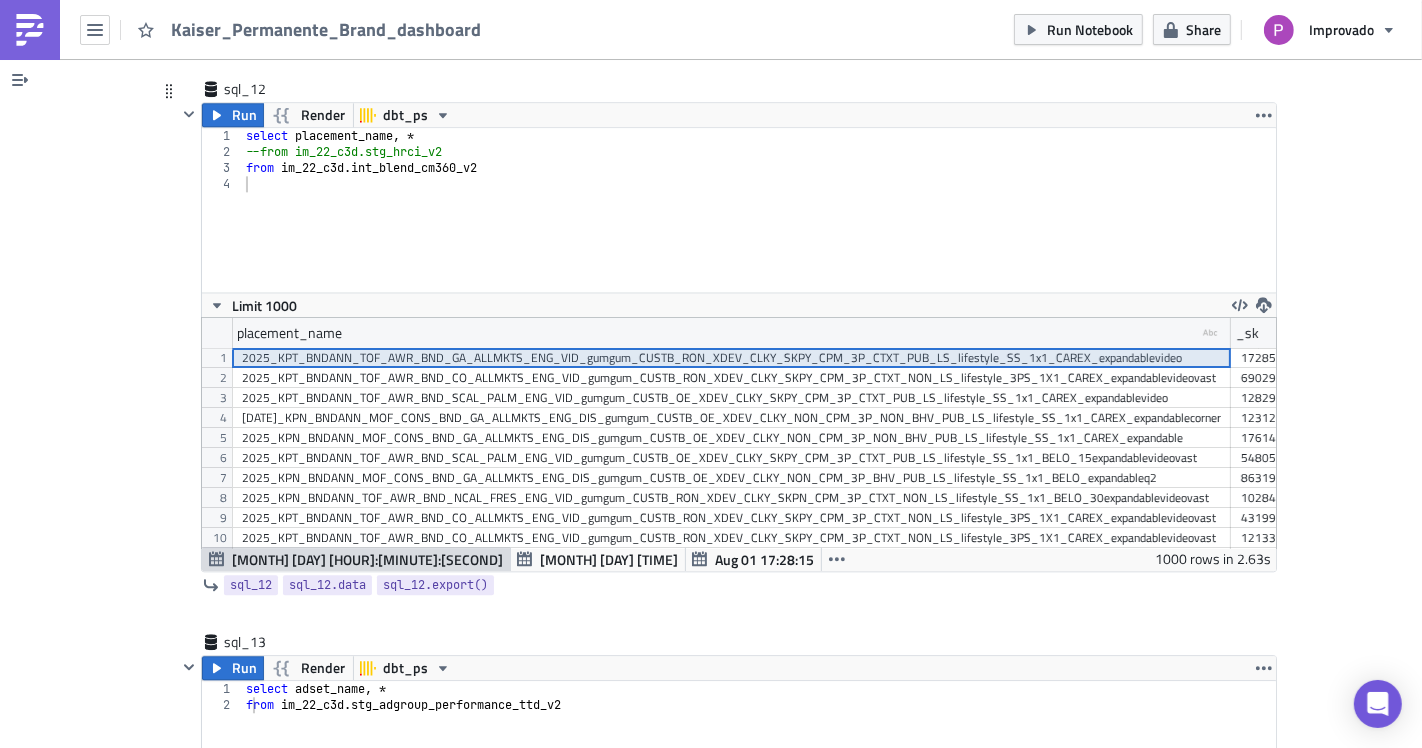scroll, scrollTop: 939, scrollLeft: 0, axis: vertical 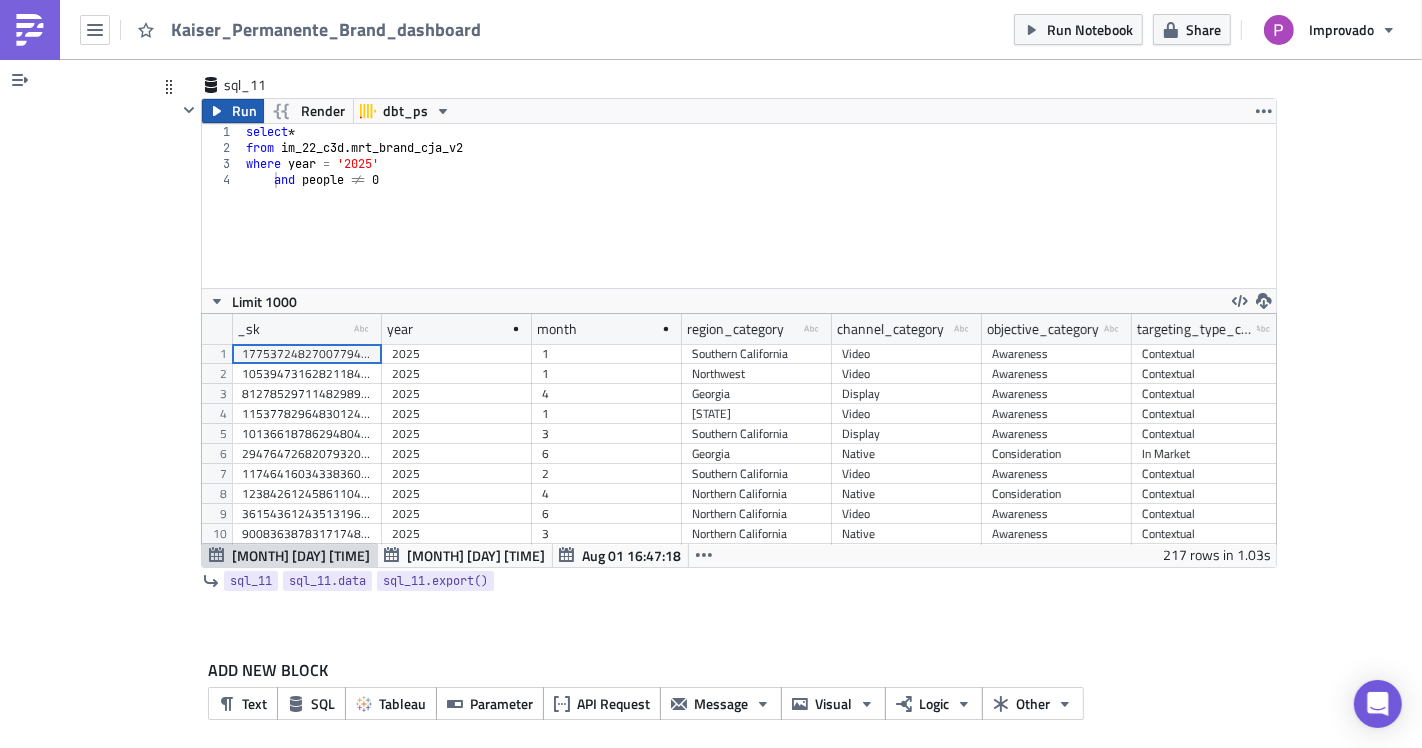 click on "Run" at bounding box center [244, 111] 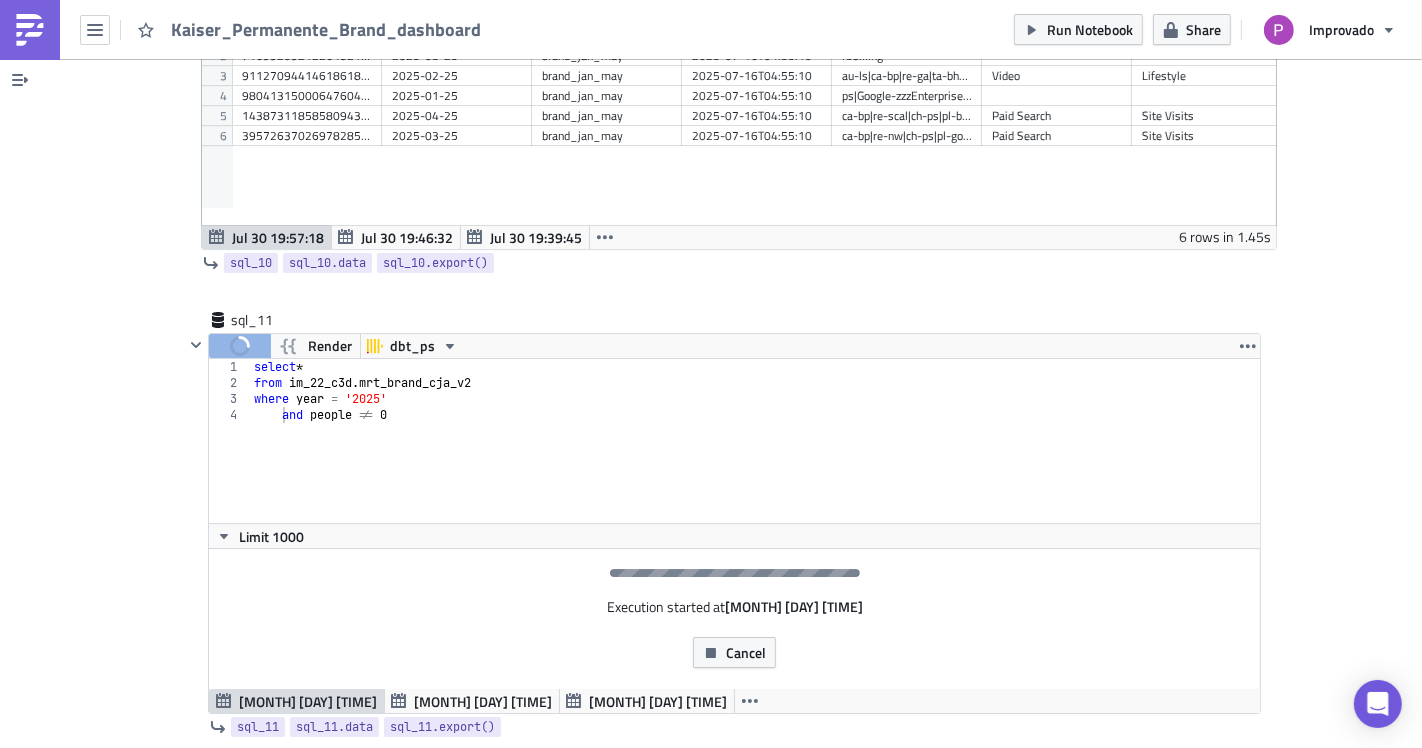 scroll, scrollTop: 5482, scrollLeft: 0, axis: vertical 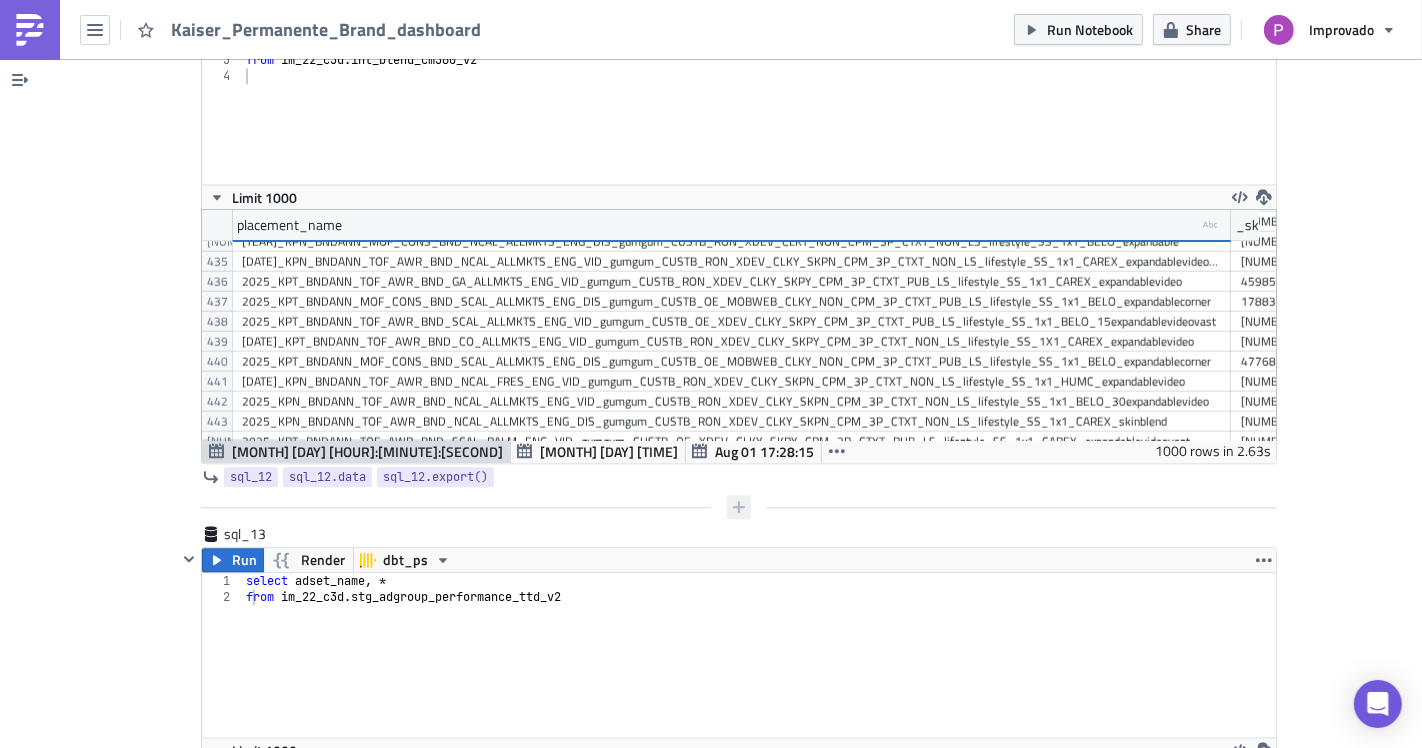 click 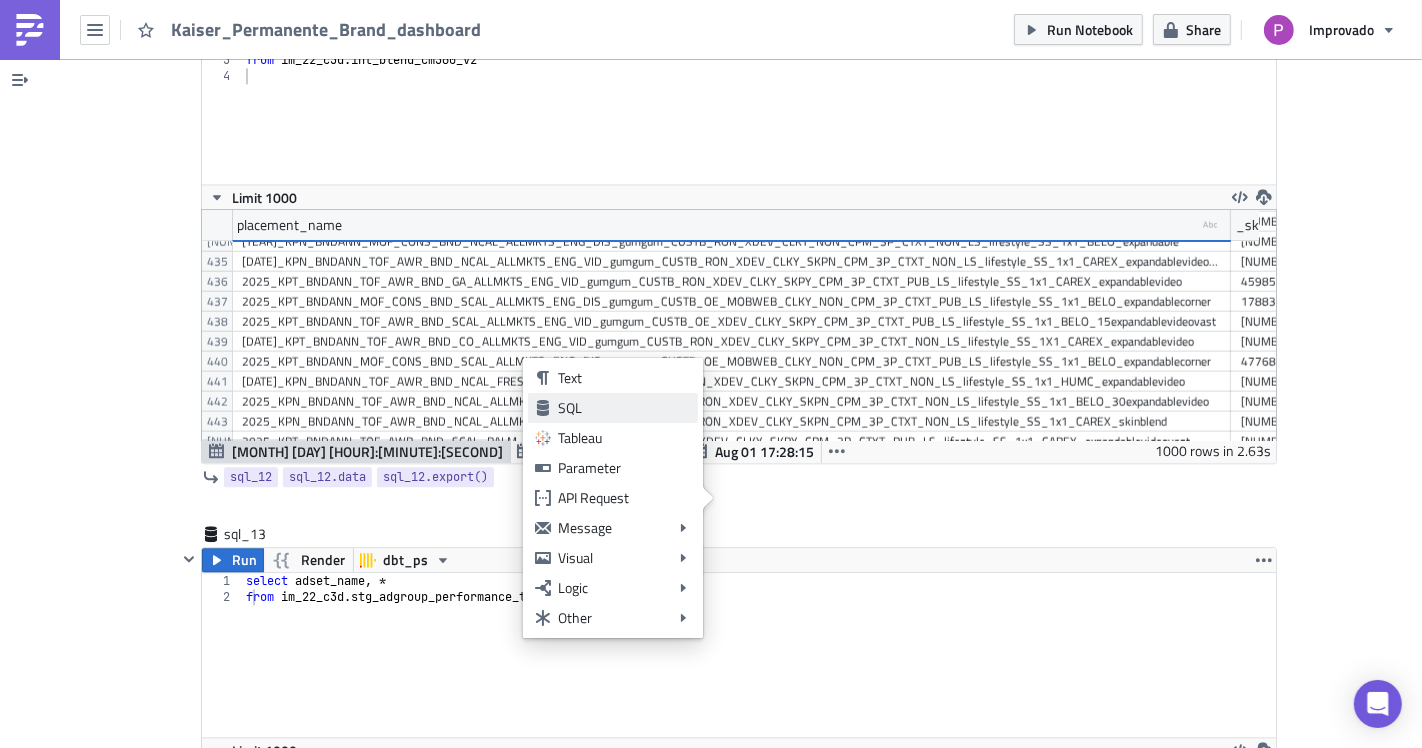 click on "SQL" at bounding box center (624, 408) 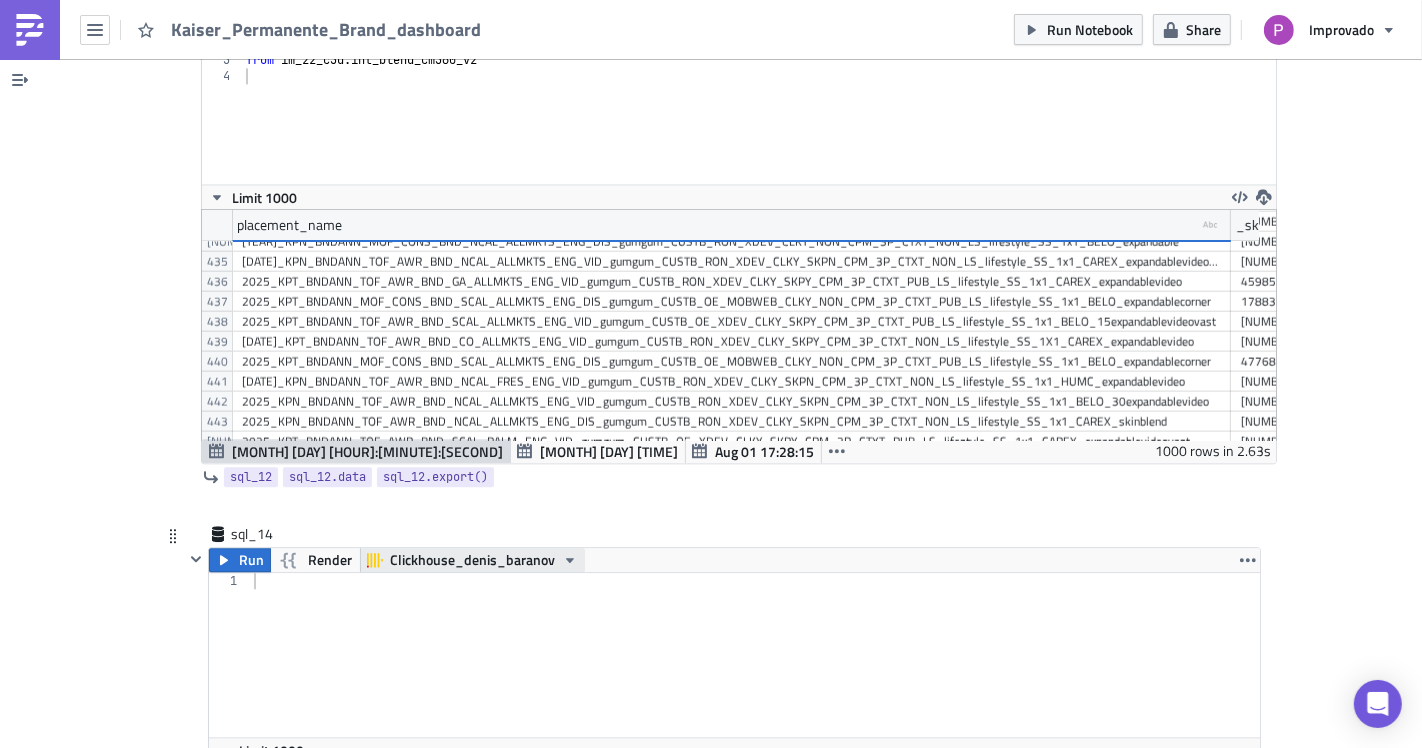 click on "Clickhouse_denis_baranov" at bounding box center [472, 560] 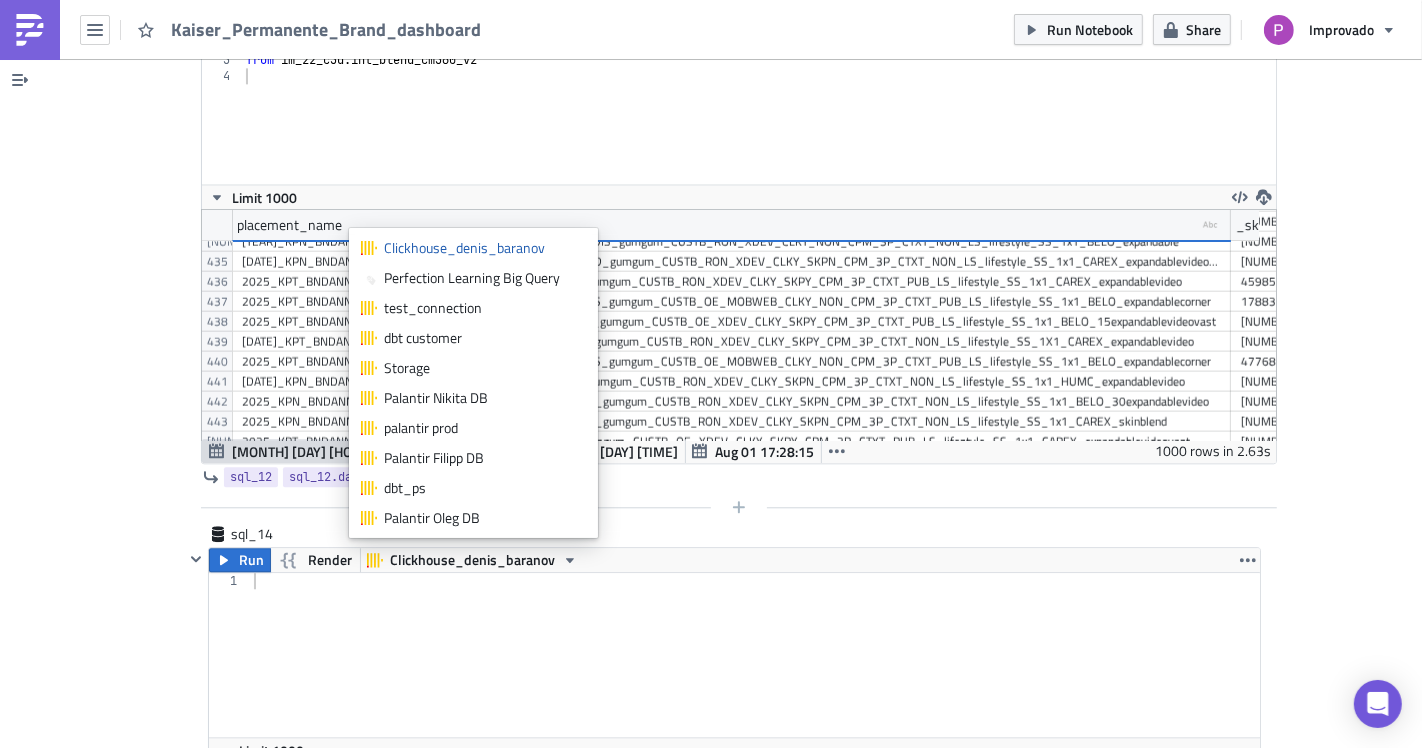 click on "dbt_ps" at bounding box center (485, 488) 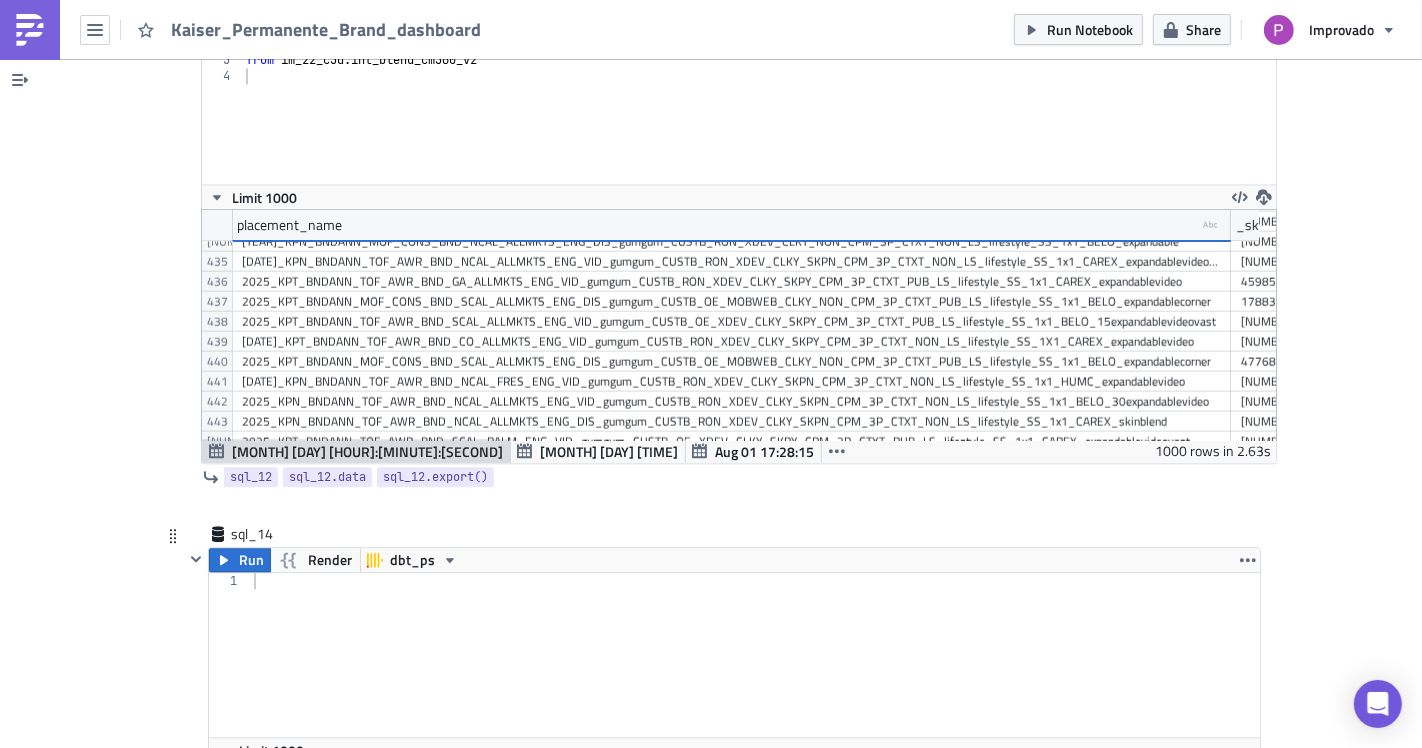 click at bounding box center (755, 671) 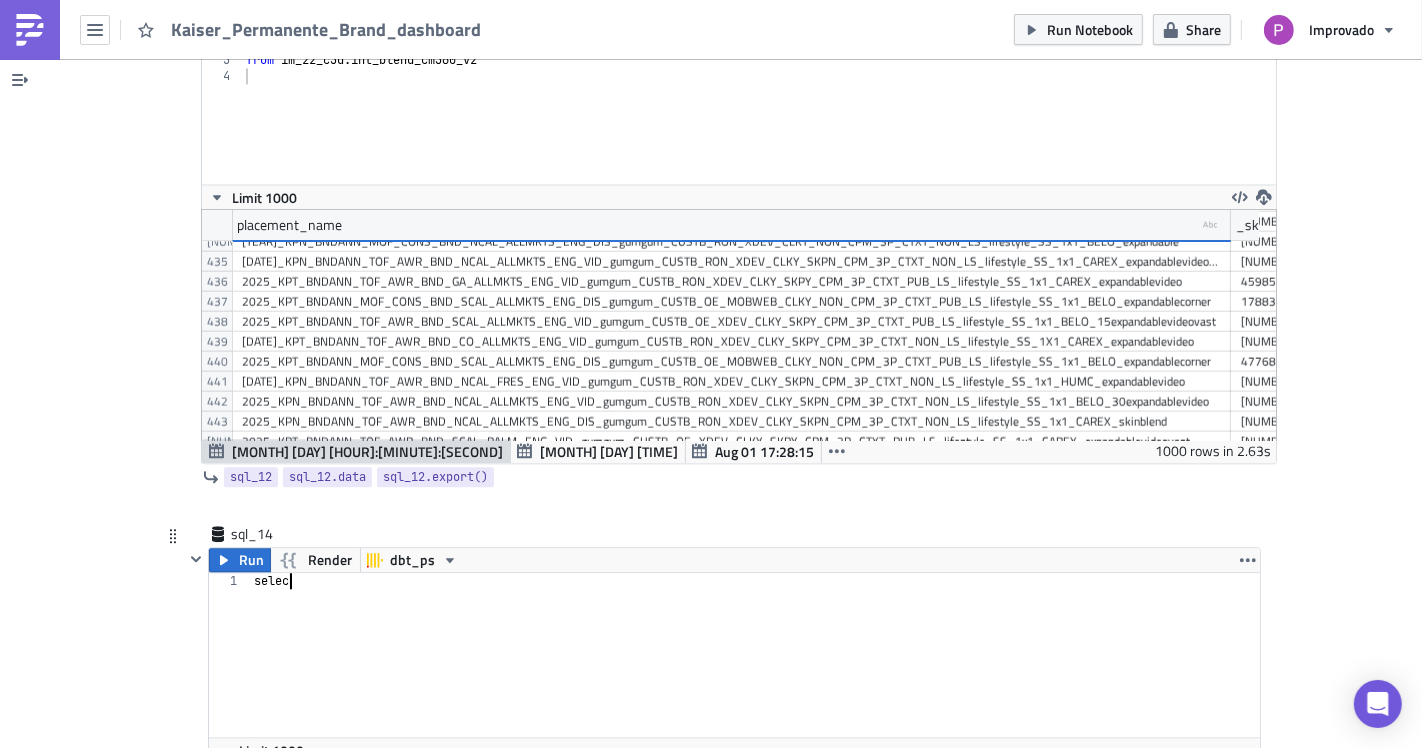 scroll, scrollTop: 0, scrollLeft: 2, axis: horizontal 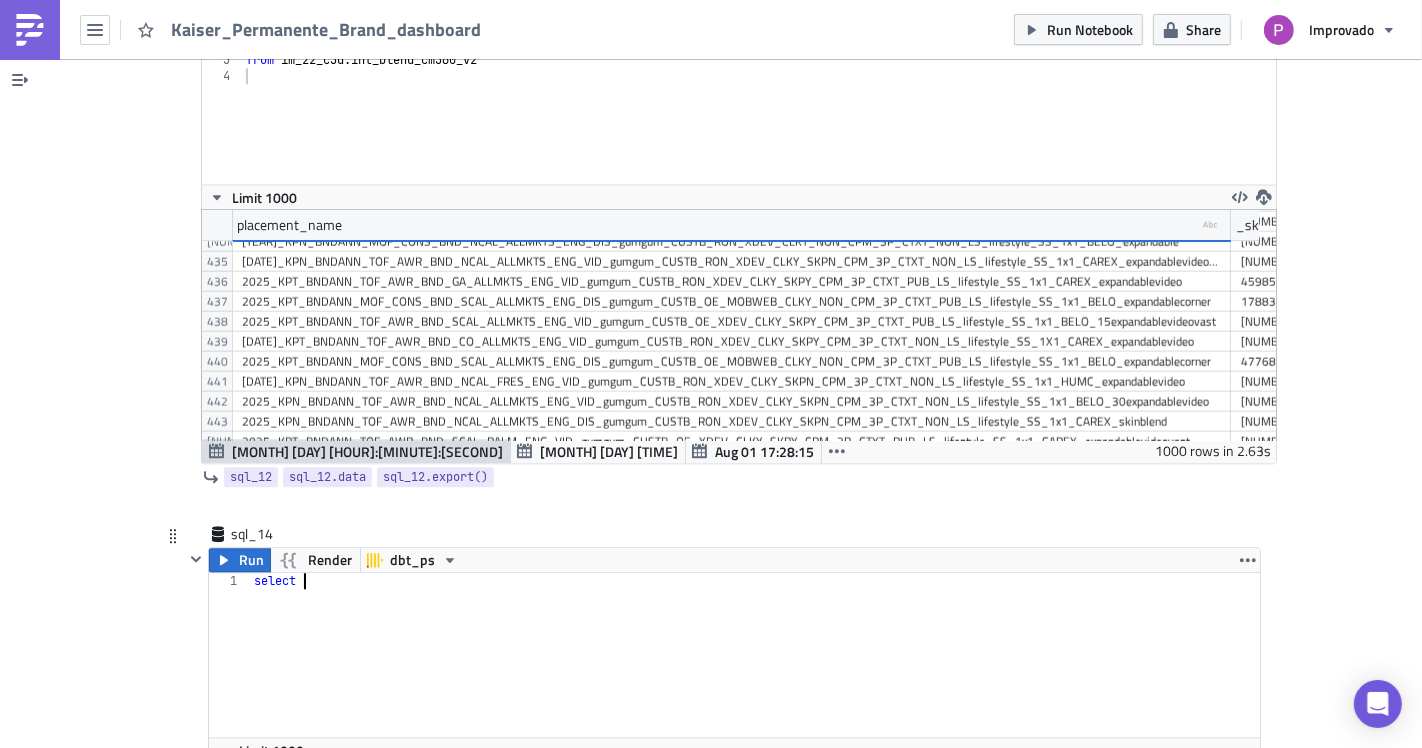 type on "select *" 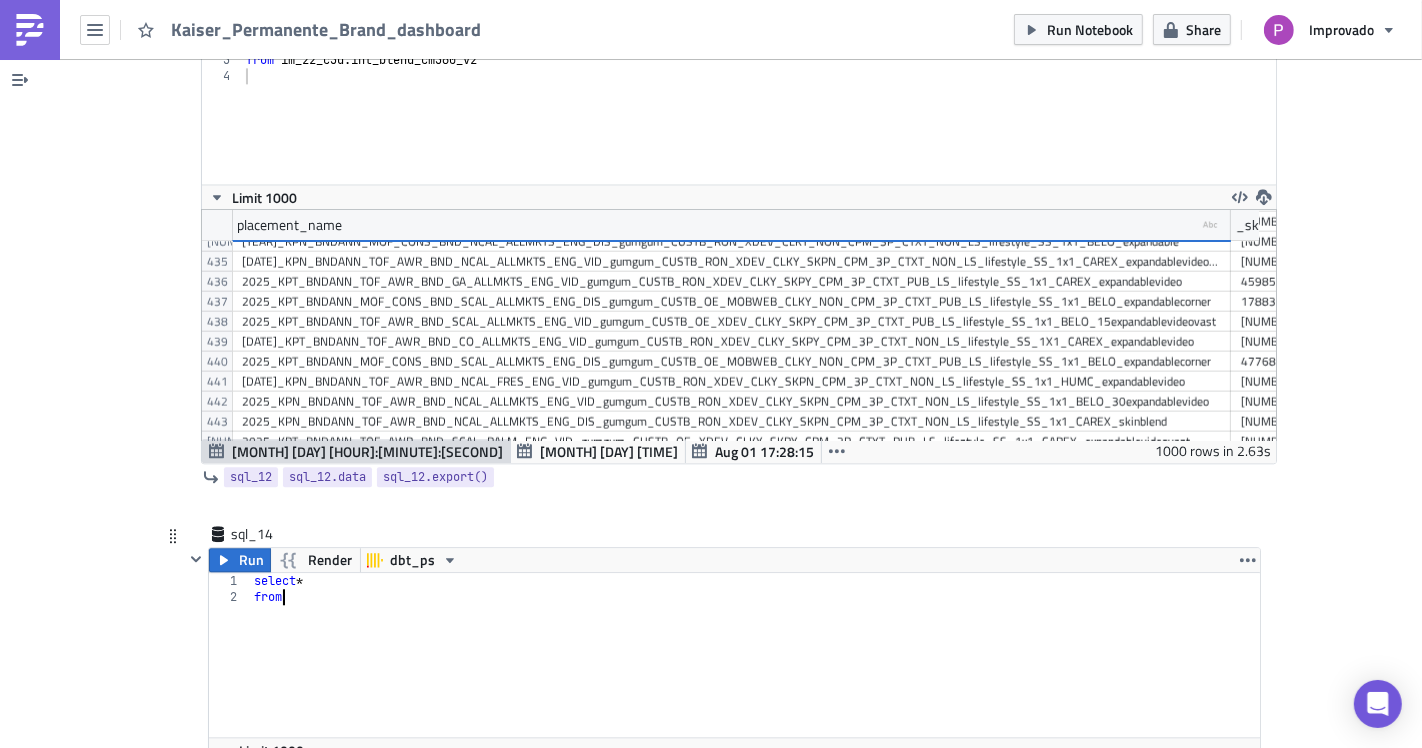 scroll, scrollTop: 0, scrollLeft: 1, axis: horizontal 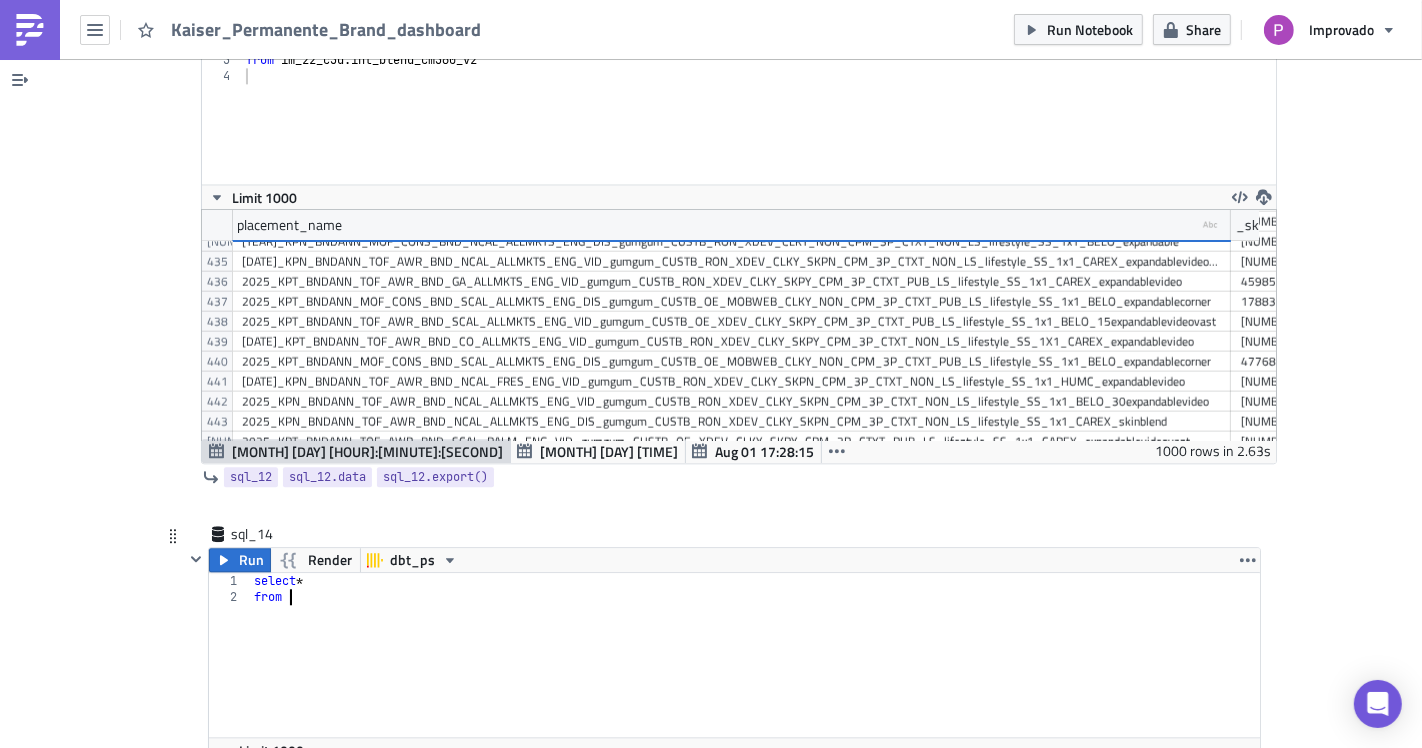 paste on "[SOURCE]" 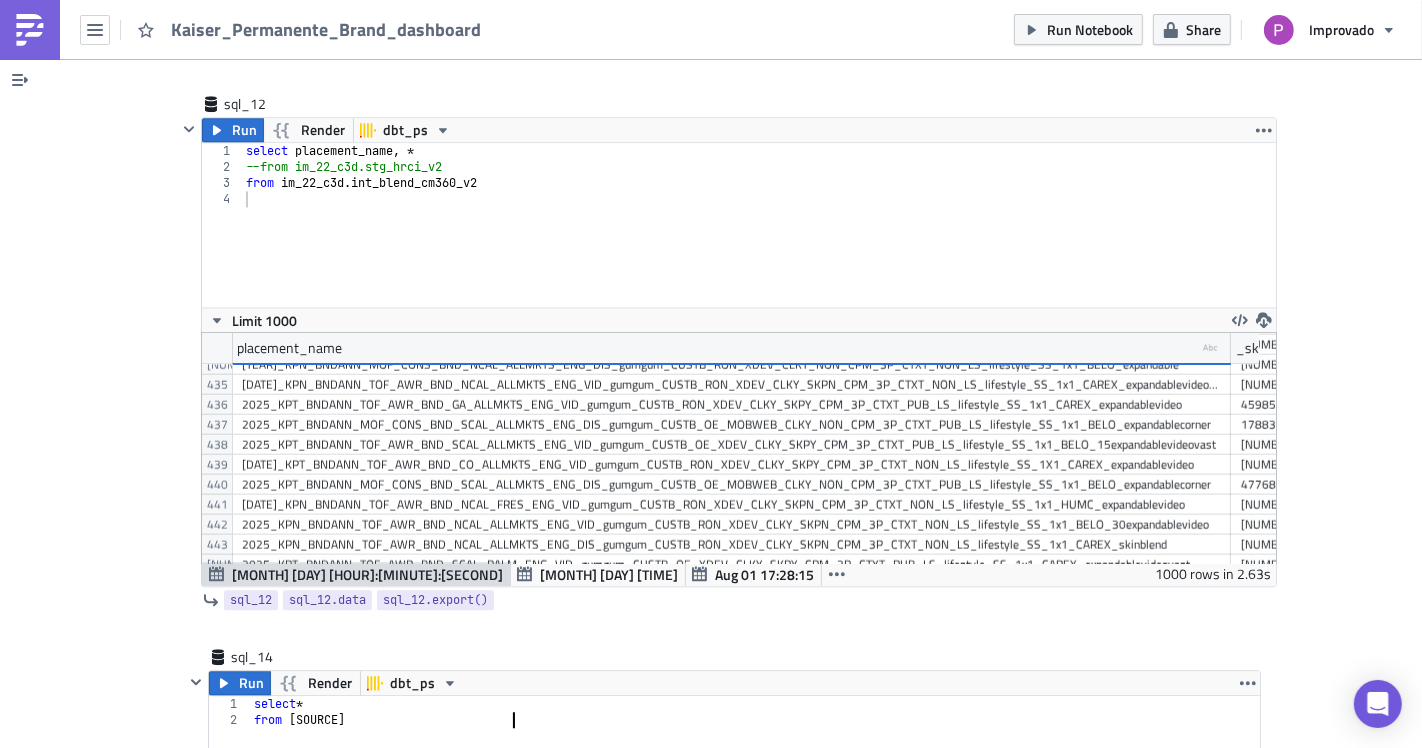 scroll, scrollTop: 3905, scrollLeft: 0, axis: vertical 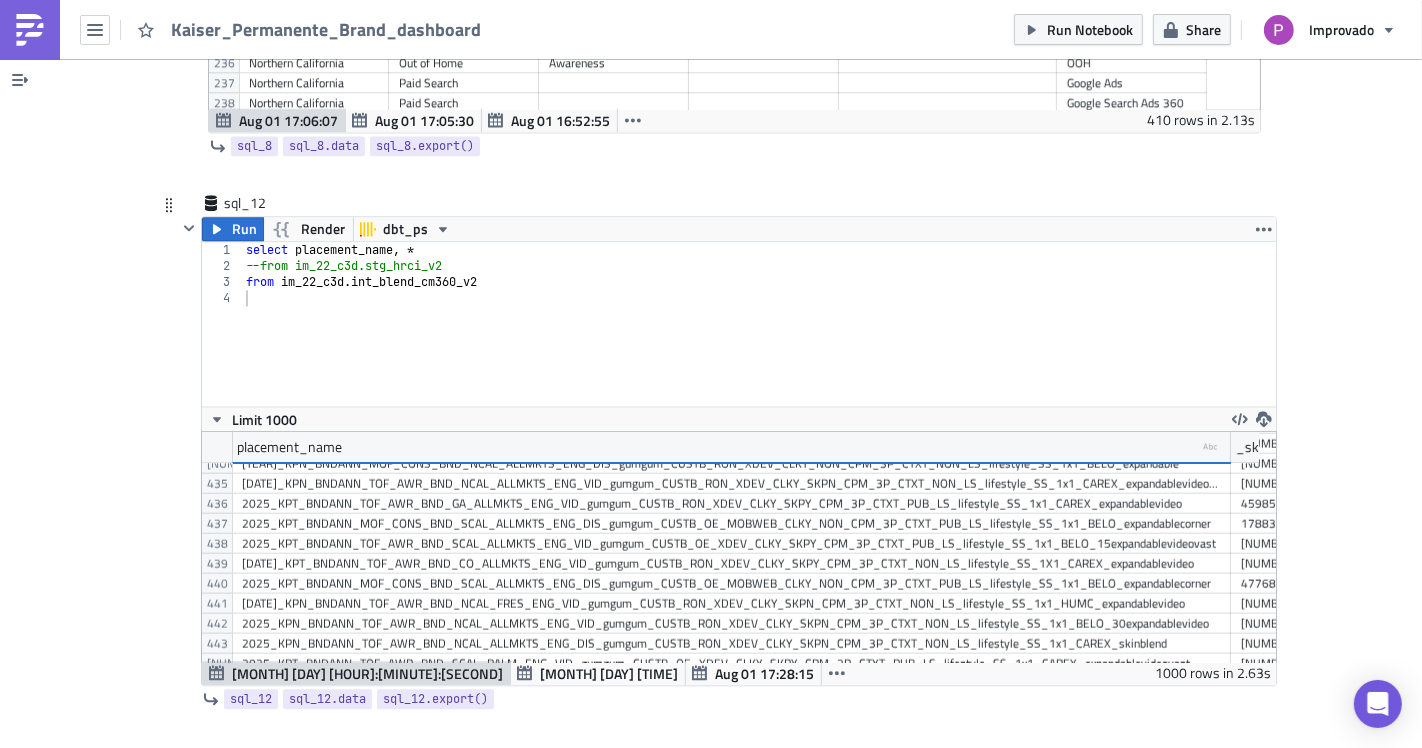 type on "from [SOURCE]" 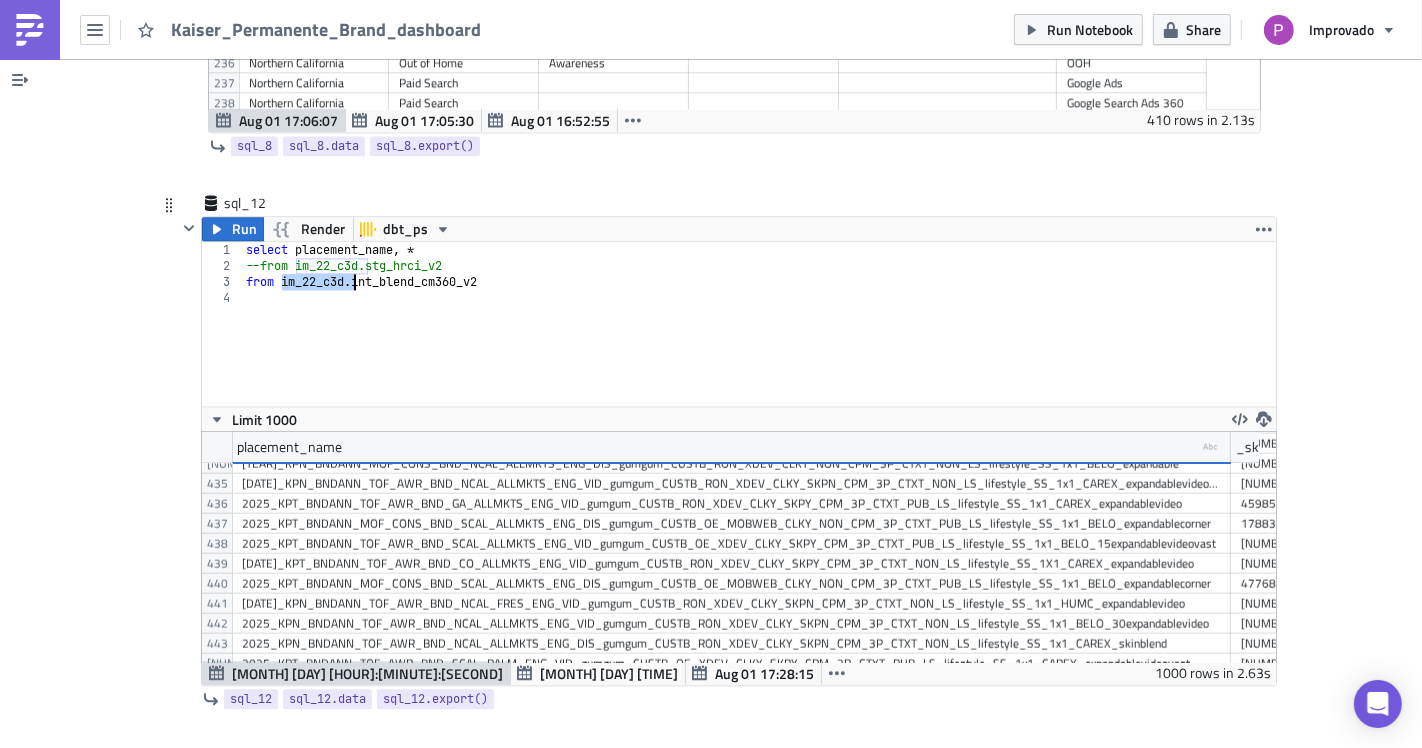 drag, startPoint x: 271, startPoint y: 269, endPoint x: 345, endPoint y: 272, distance: 74.06078 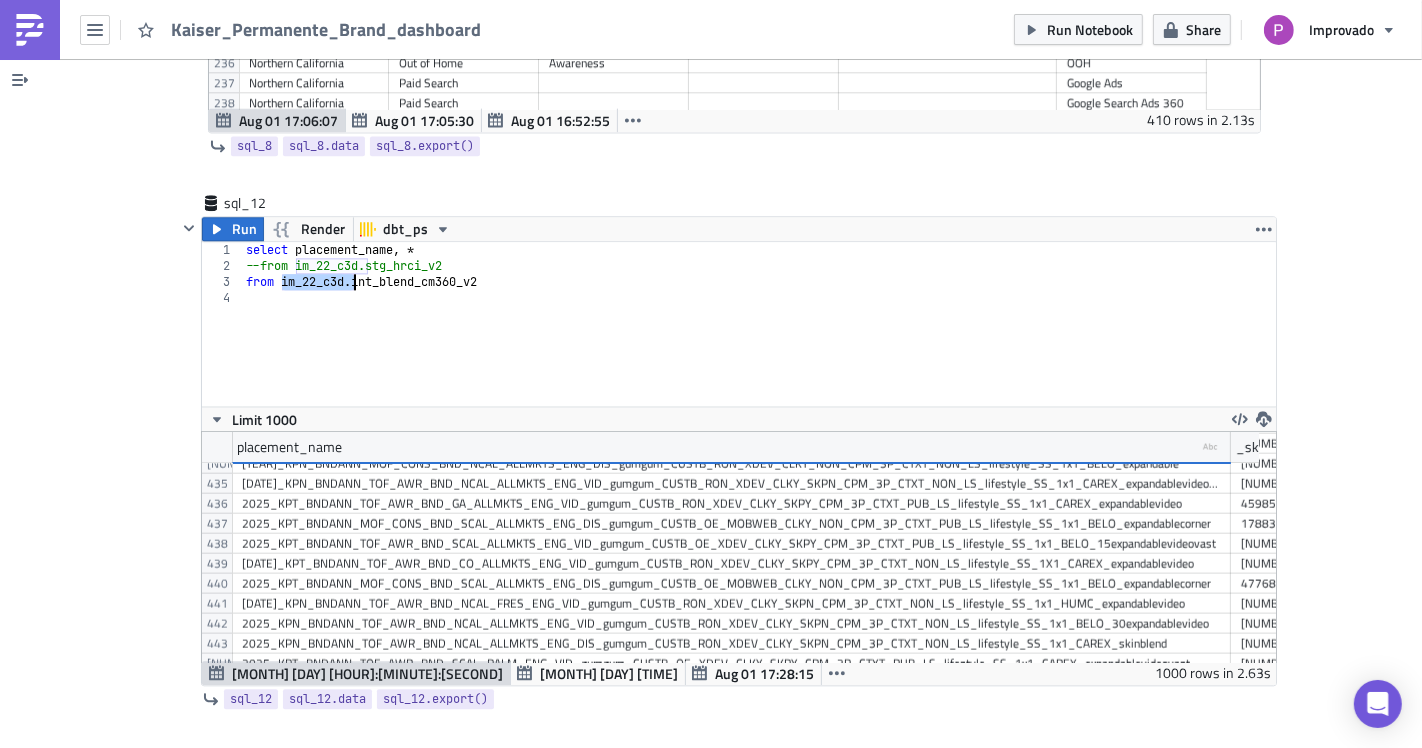 scroll, scrollTop: 4127, scrollLeft: 0, axis: vertical 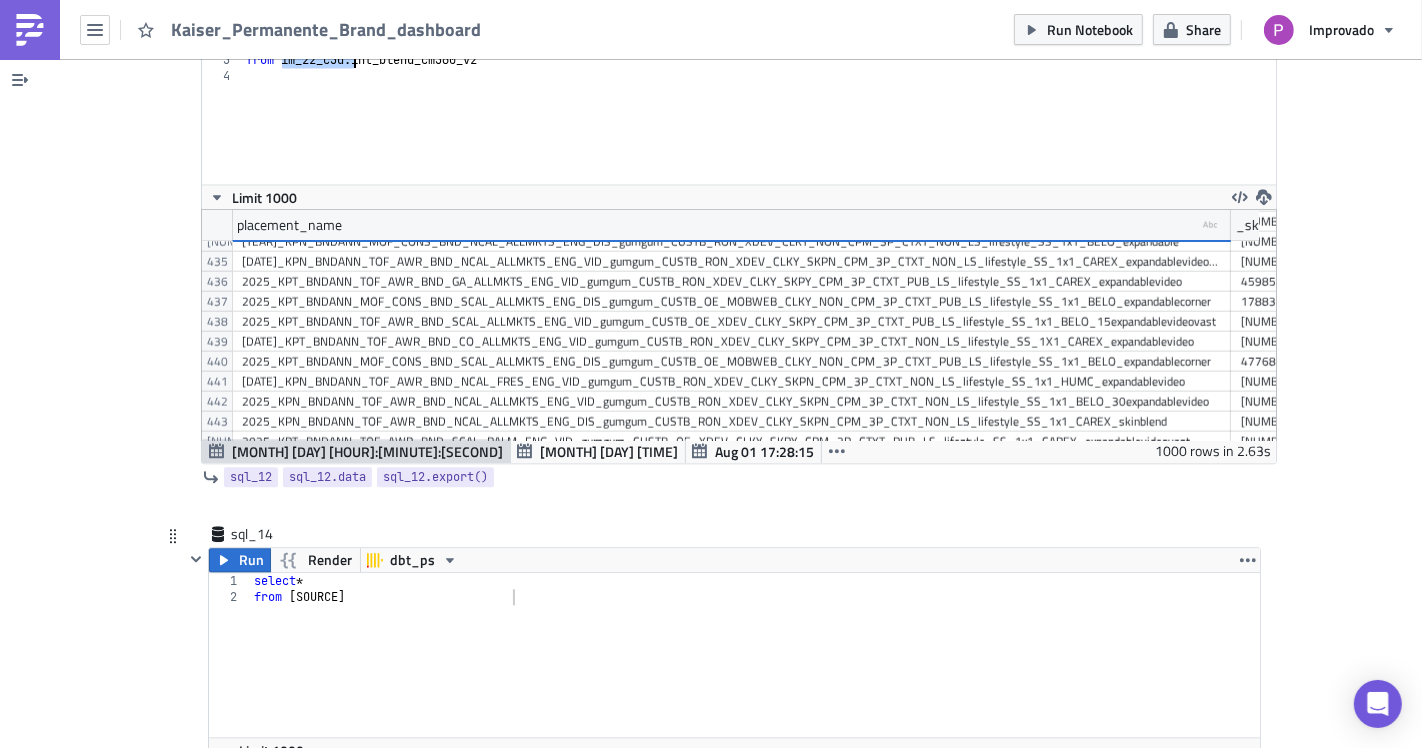 click on "select * from [SOURCE]" at bounding box center (755, 671) 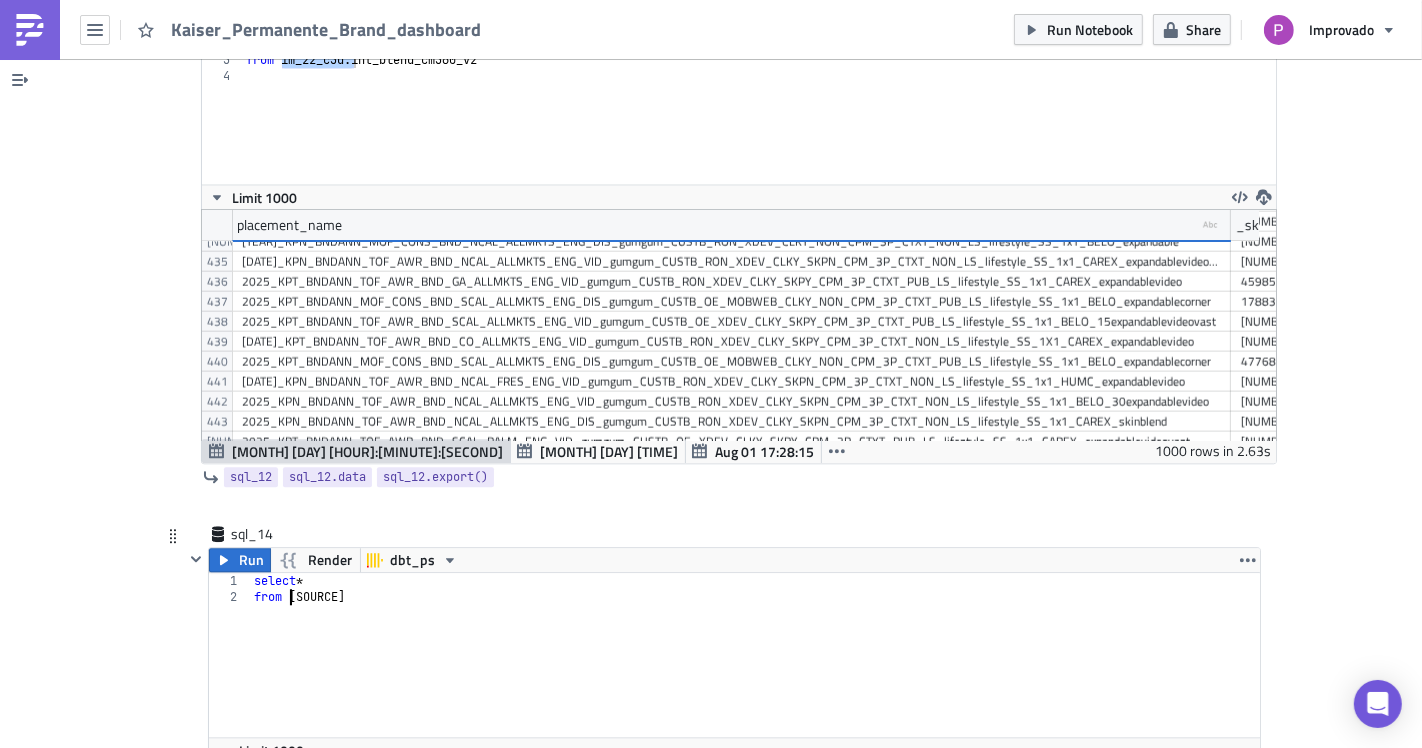 paste on "m_22_c3d.i" 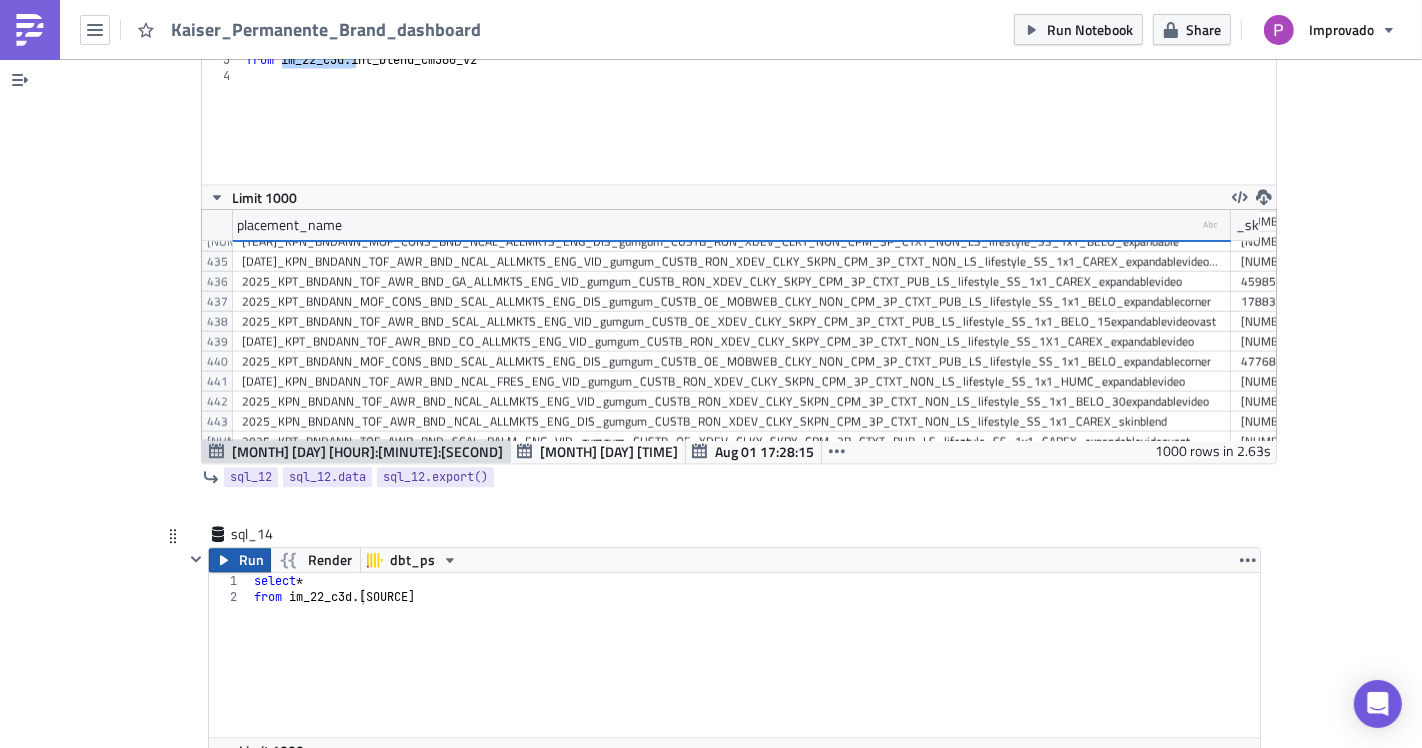 click on "Run" at bounding box center (251, 560) 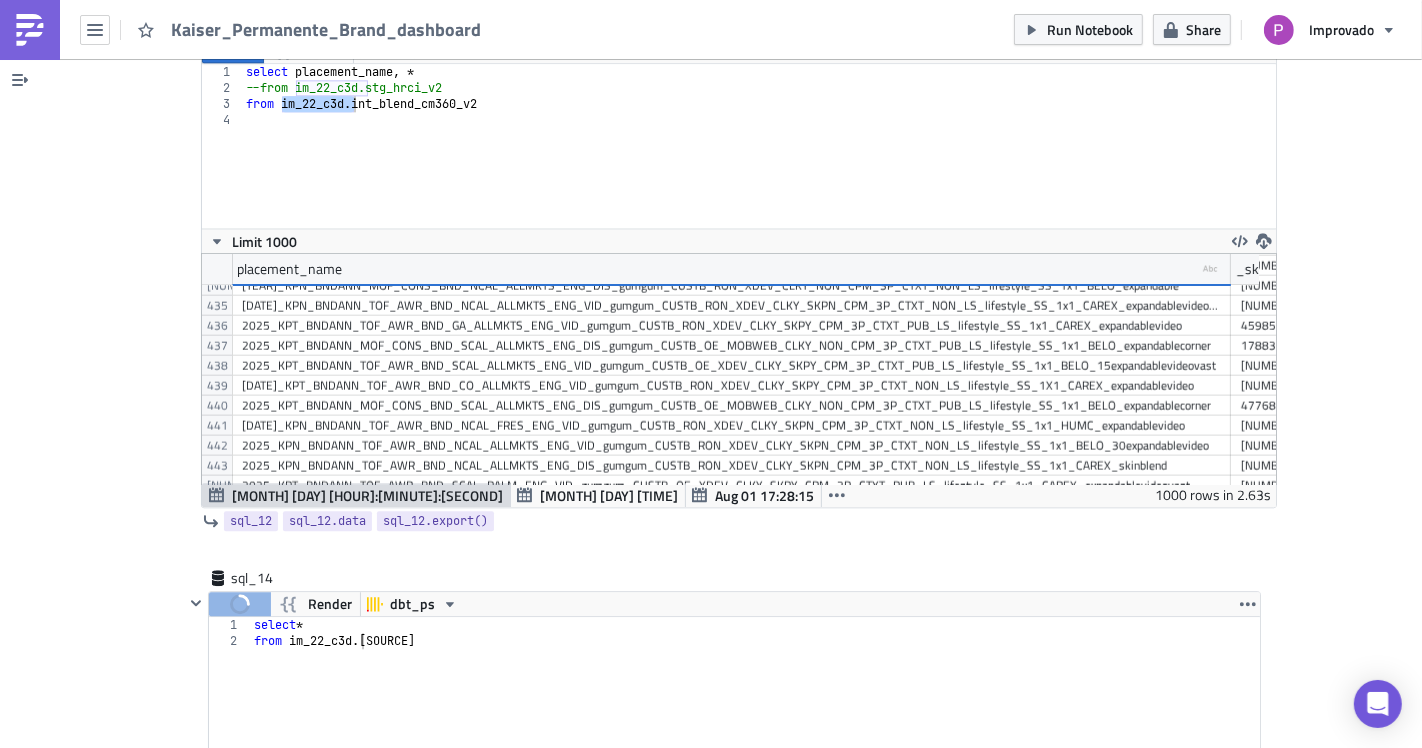 scroll, scrollTop: 4016, scrollLeft: 0, axis: vertical 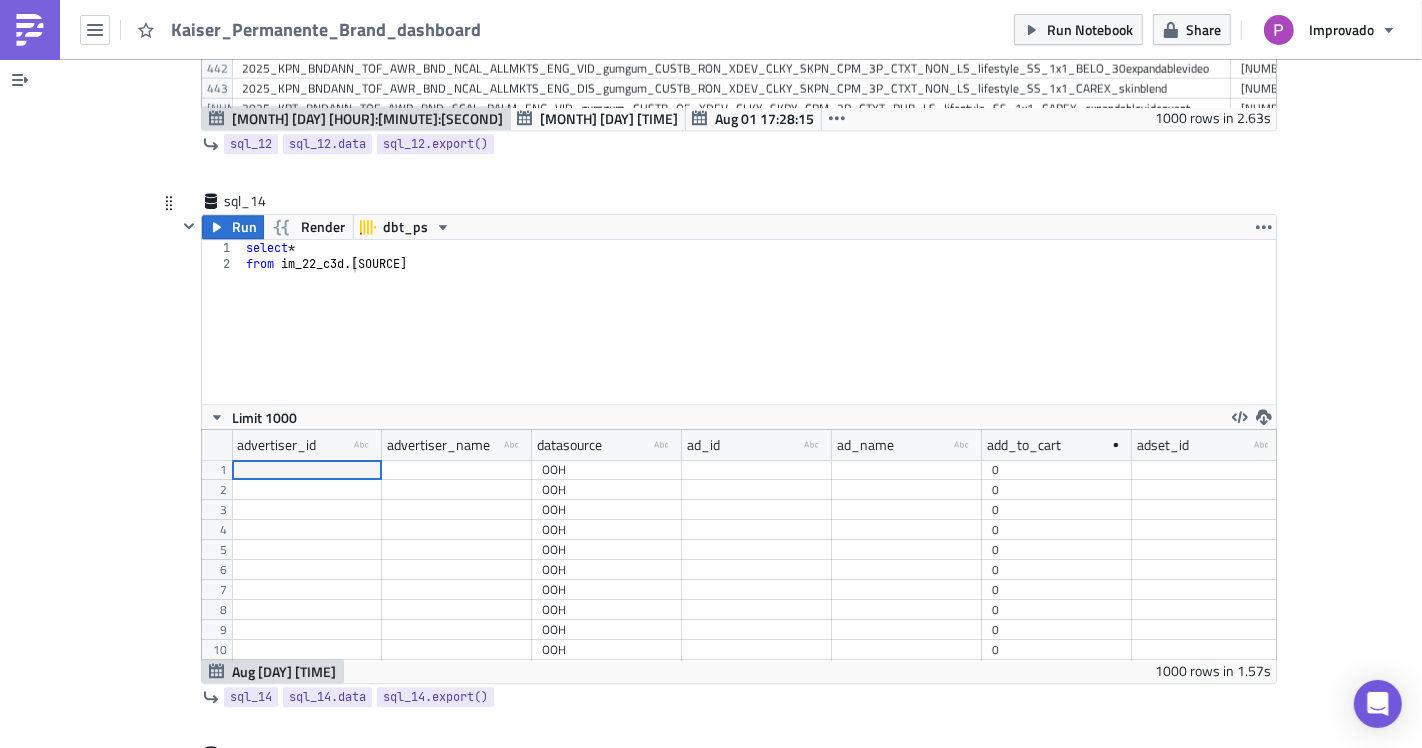 click on "select  * from   im_[NUMBER]_[STRING] . int_paidads_data_integration_v2" at bounding box center [759, 338] 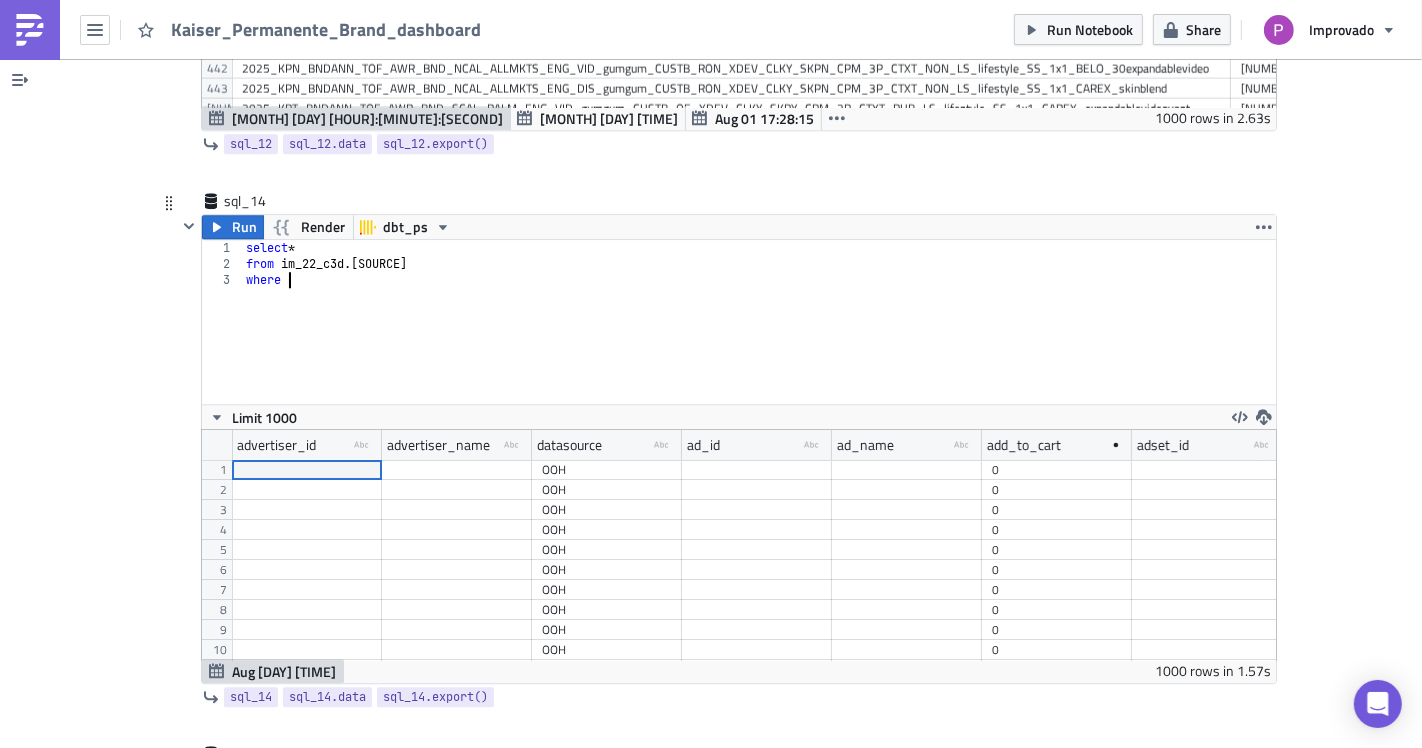 scroll, scrollTop: 0, scrollLeft: 2, axis: horizontal 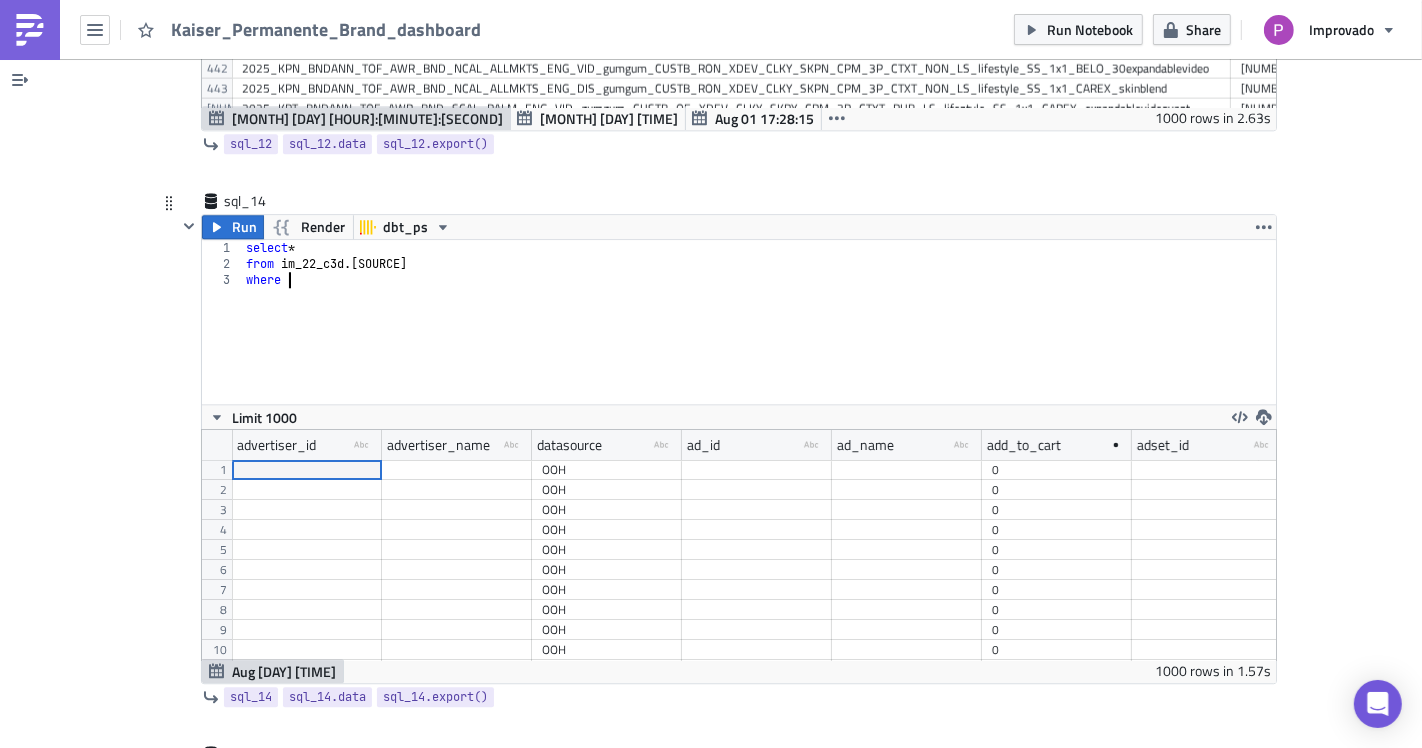 click on "select  * from   im_22_c3d . int_paidads_data_integration_v2 where" at bounding box center (759, 338) 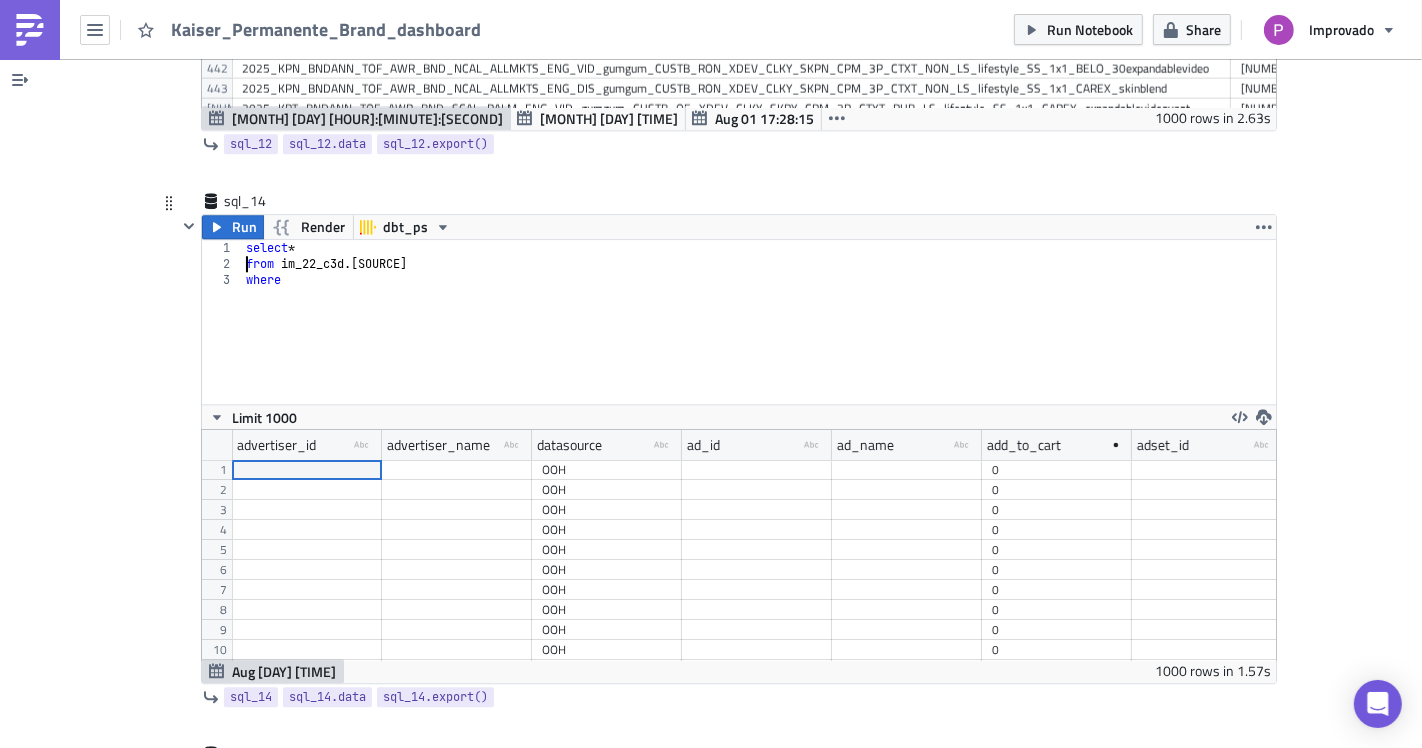 scroll, scrollTop: 0, scrollLeft: 0, axis: both 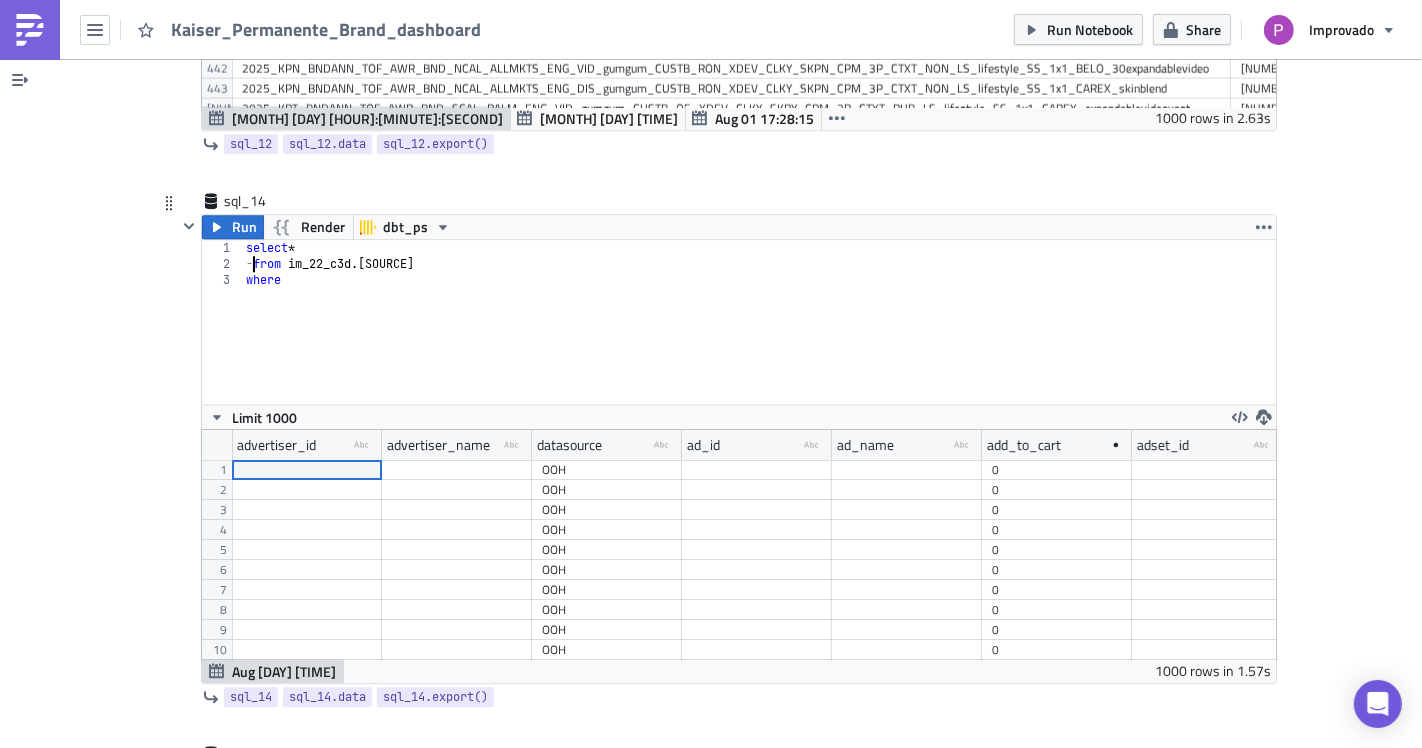type on "--from im_[NUMBER]_[STRING].int_paidads_data_integration_v2" 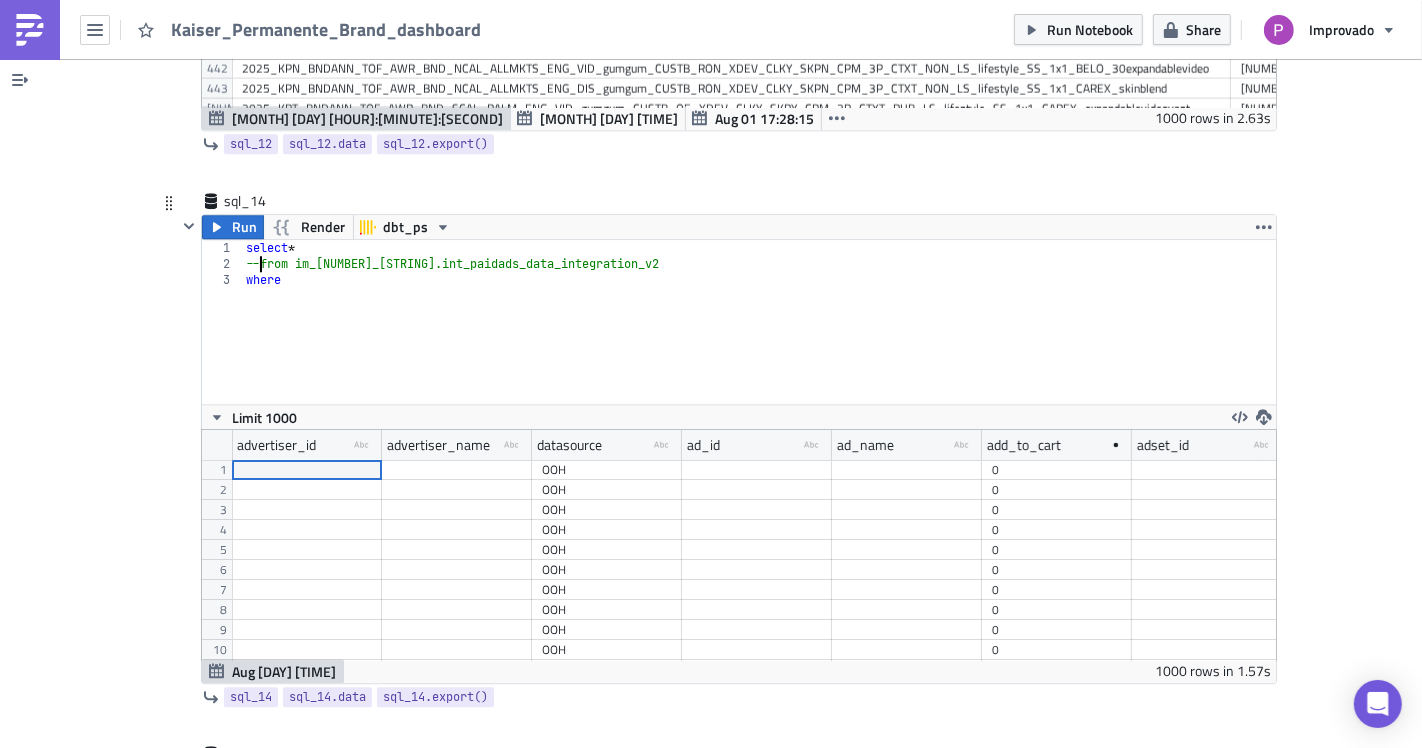 click on "select  * --from im_22_c3d.int_paidads_data_integration_v2 where" at bounding box center [759, 338] 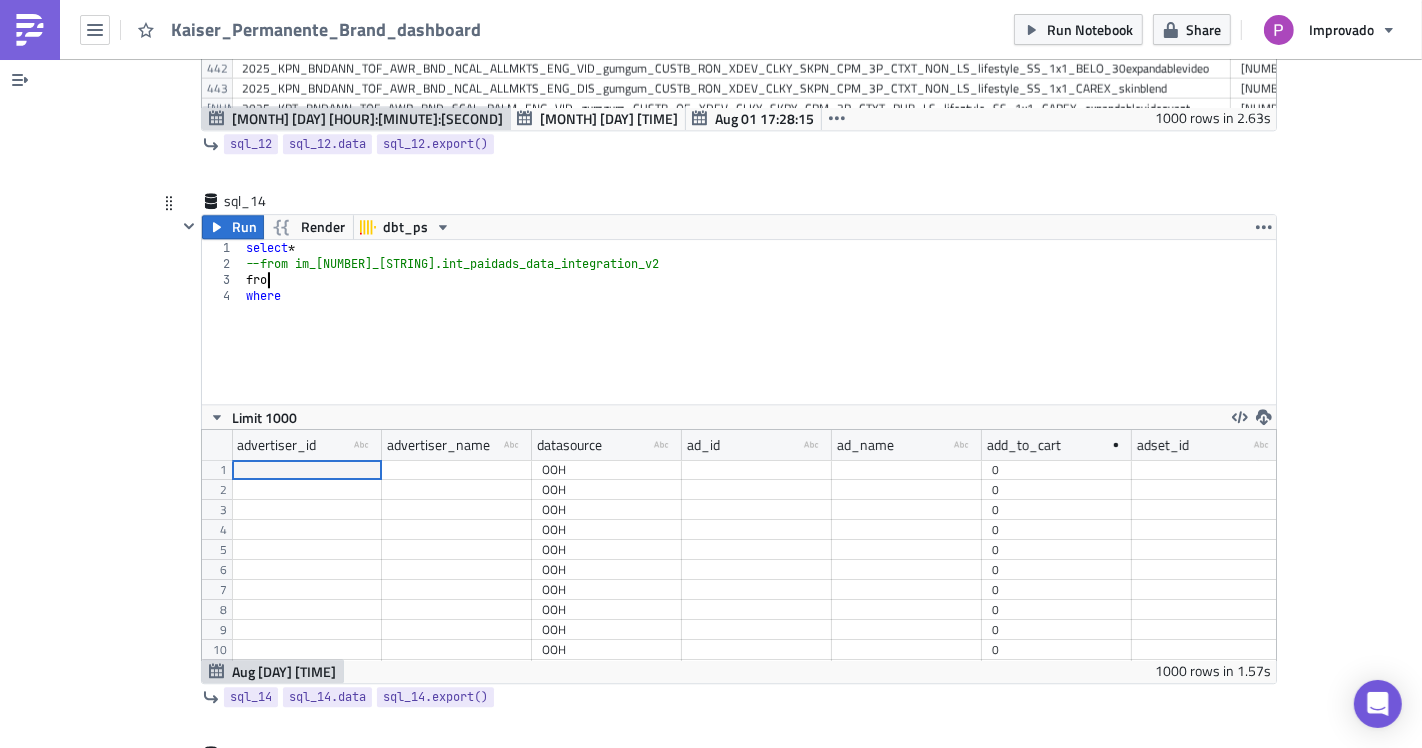 scroll, scrollTop: 0, scrollLeft: 1, axis: horizontal 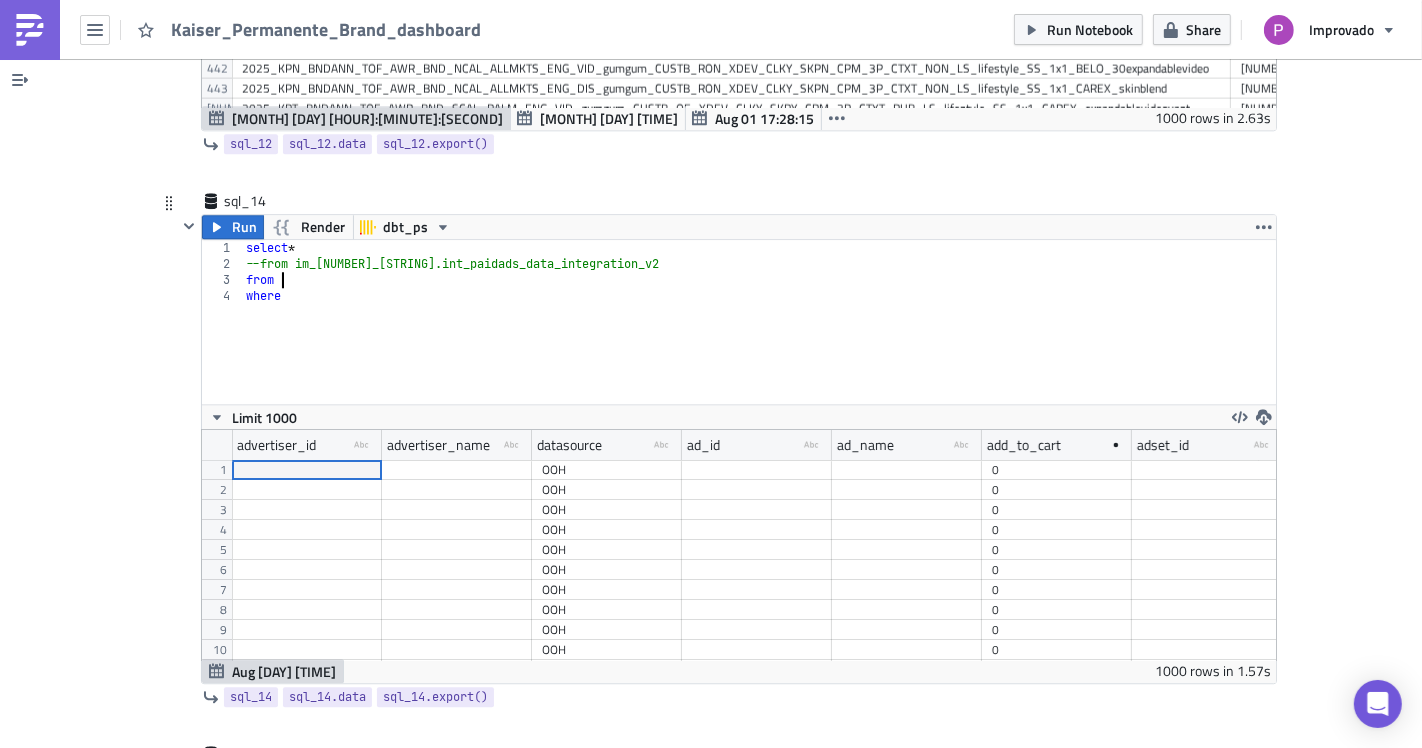 paste on "int_blend_cm360_v2" 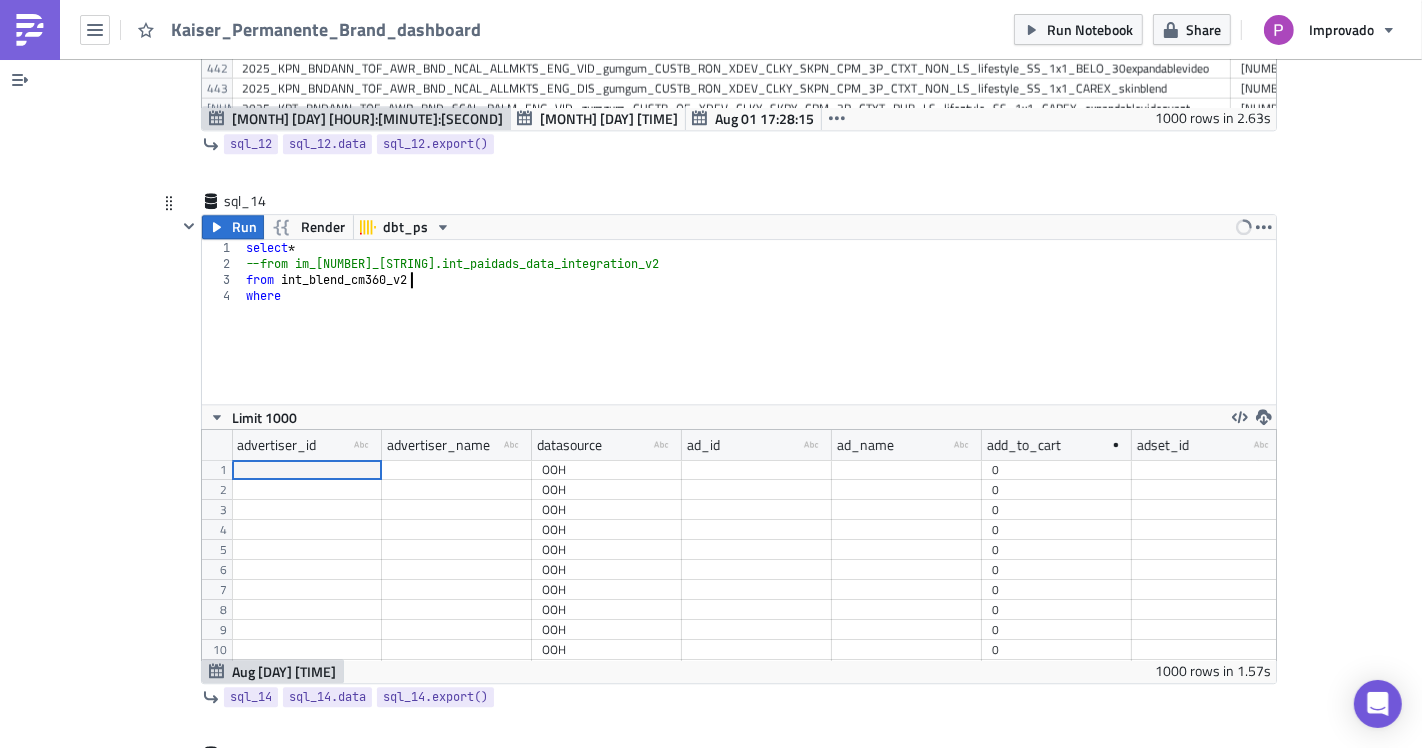 click on "select * --from [SOURCE] where" at bounding box center [759, 338] 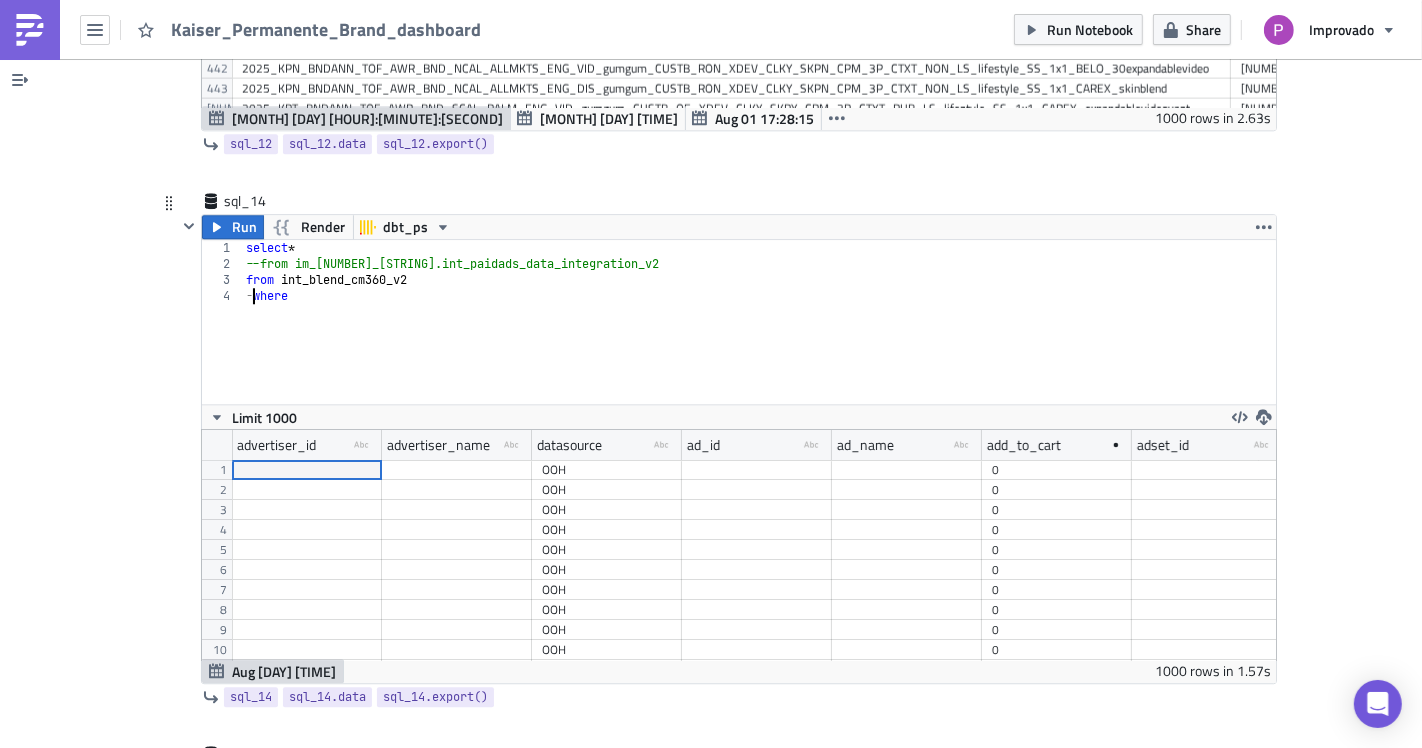 scroll, scrollTop: 0, scrollLeft: 1, axis: horizontal 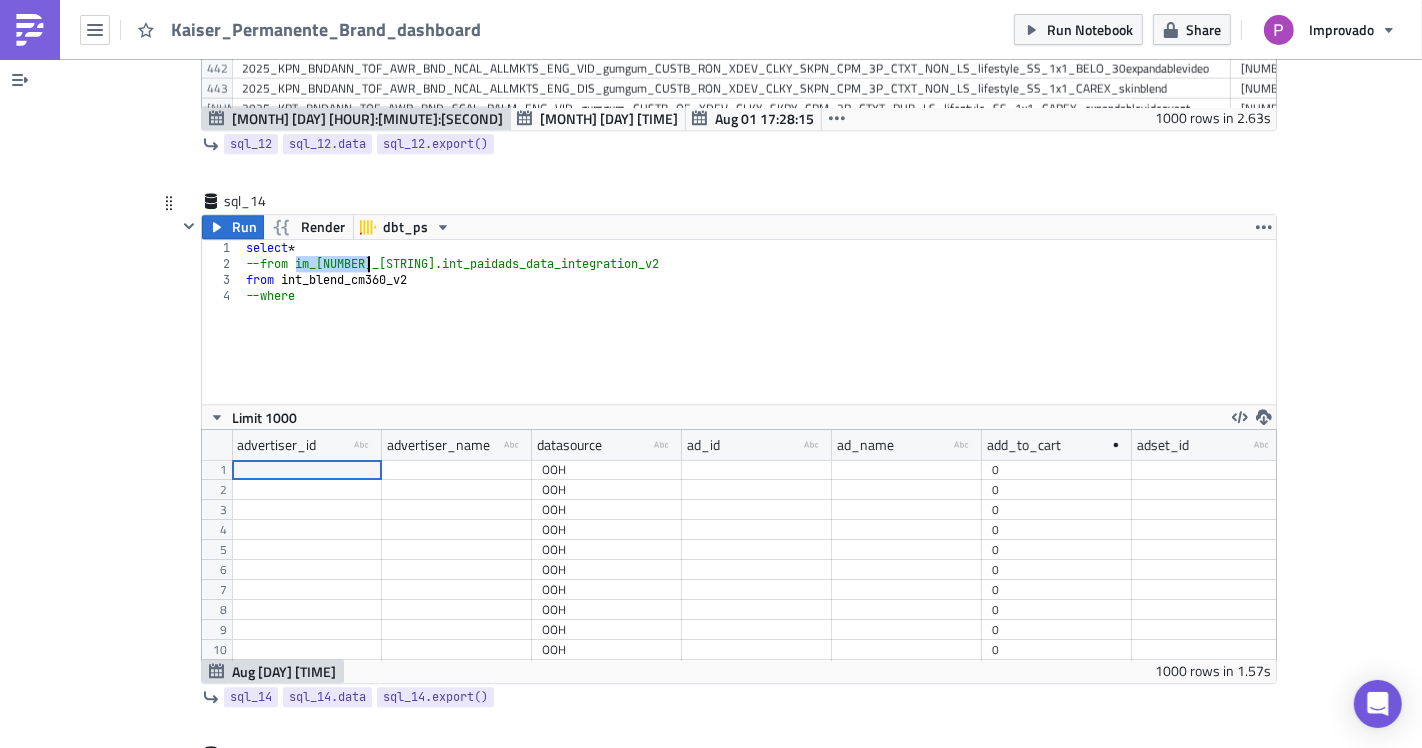 drag, startPoint x: 289, startPoint y: 247, endPoint x: 360, endPoint y: 255, distance: 71.44928 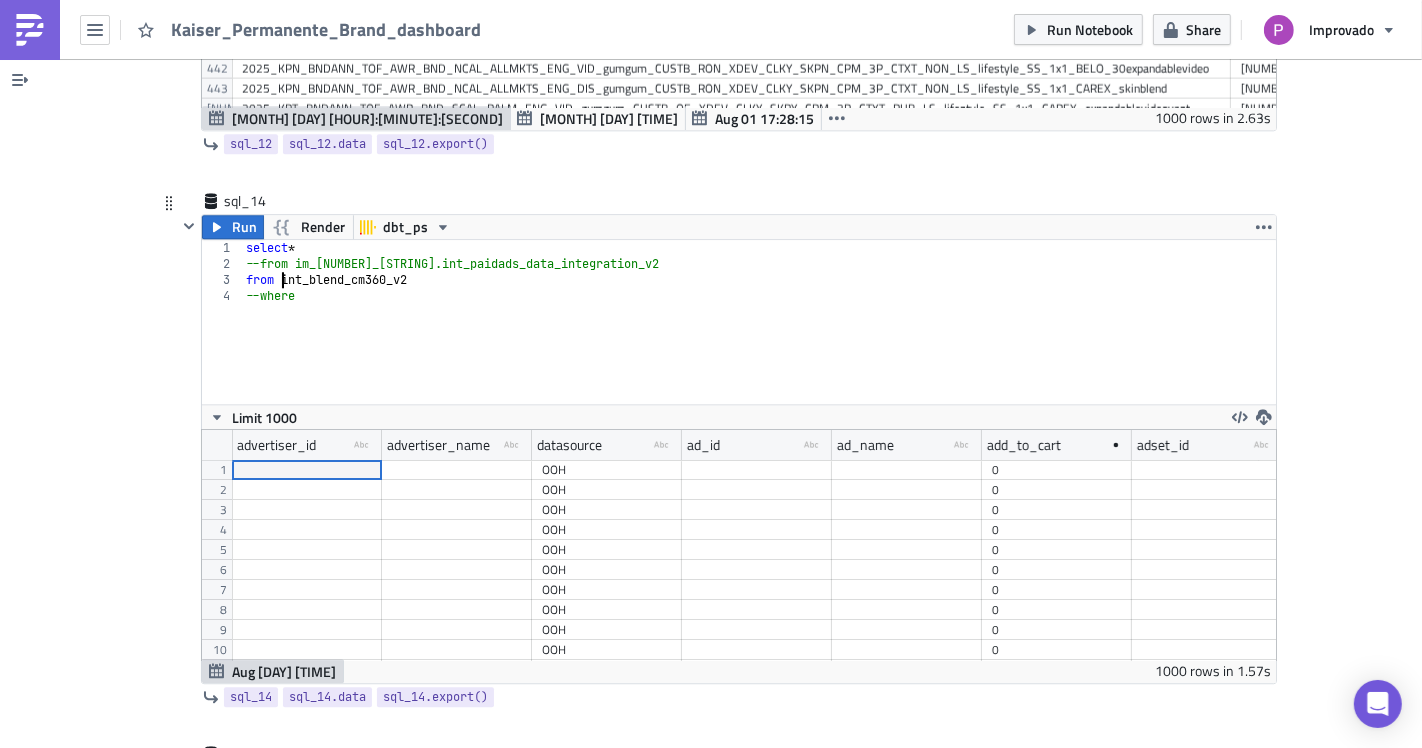 paste on "m_22_c3d.i" 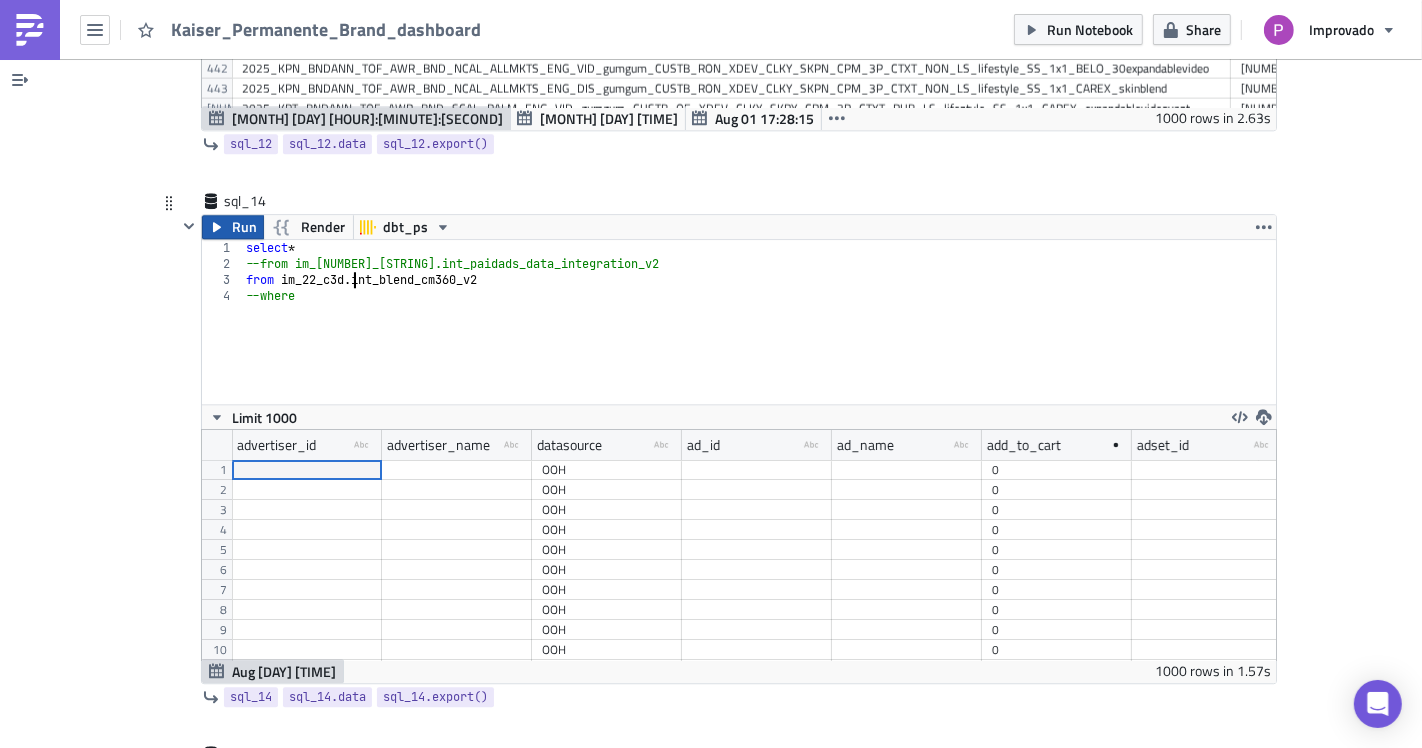 click on "Run" at bounding box center [244, 227] 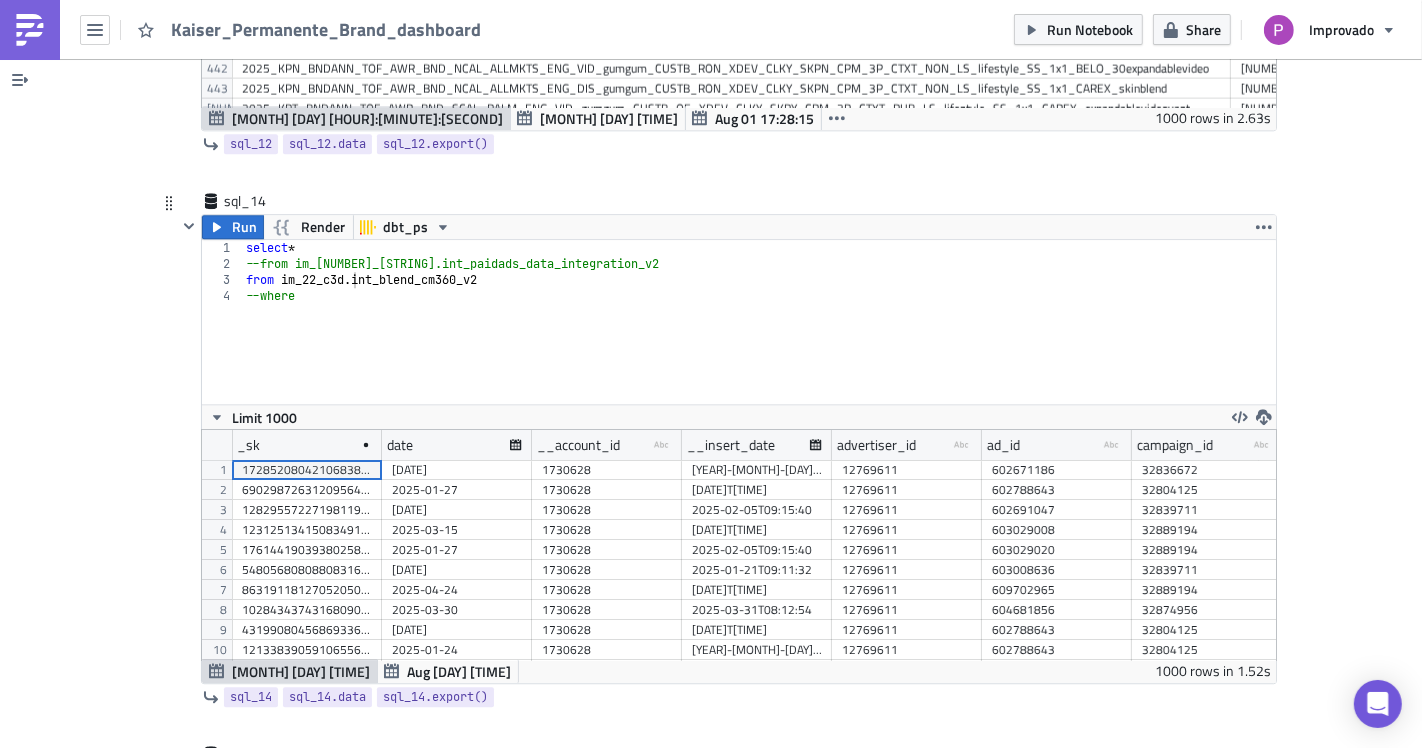 scroll, scrollTop: 99770, scrollLeft: 98925, axis: both 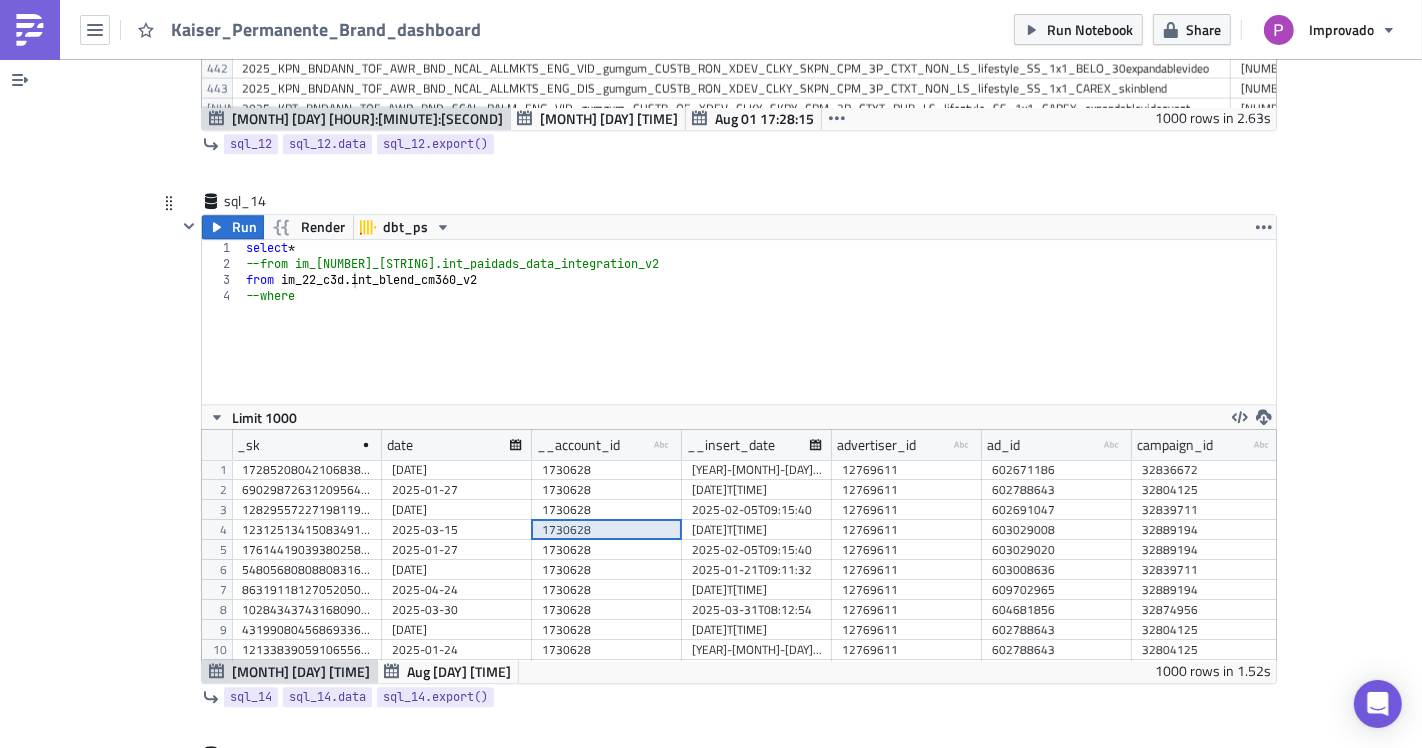 click on "1730628" at bounding box center [607, 530] 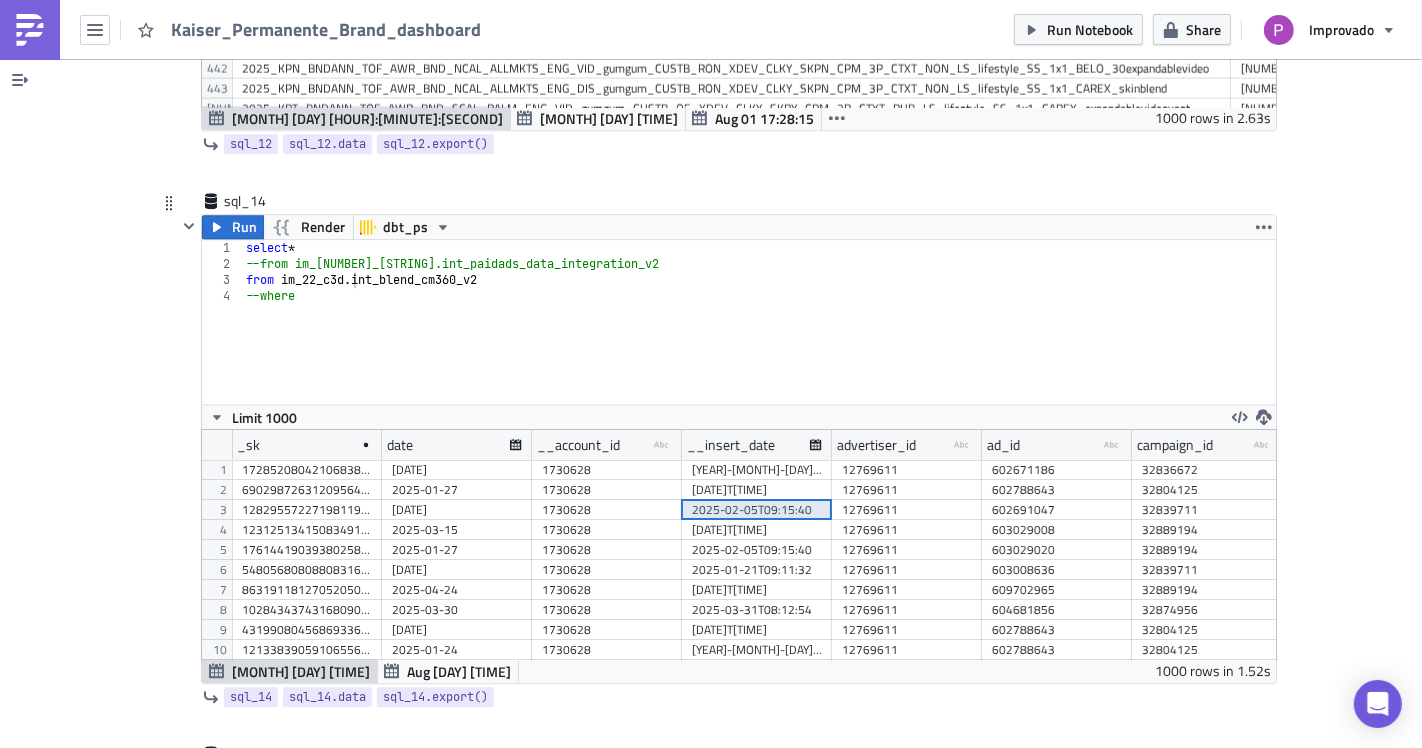 drag, startPoint x: 968, startPoint y: 488, endPoint x: 987, endPoint y: 485, distance: 19.235384 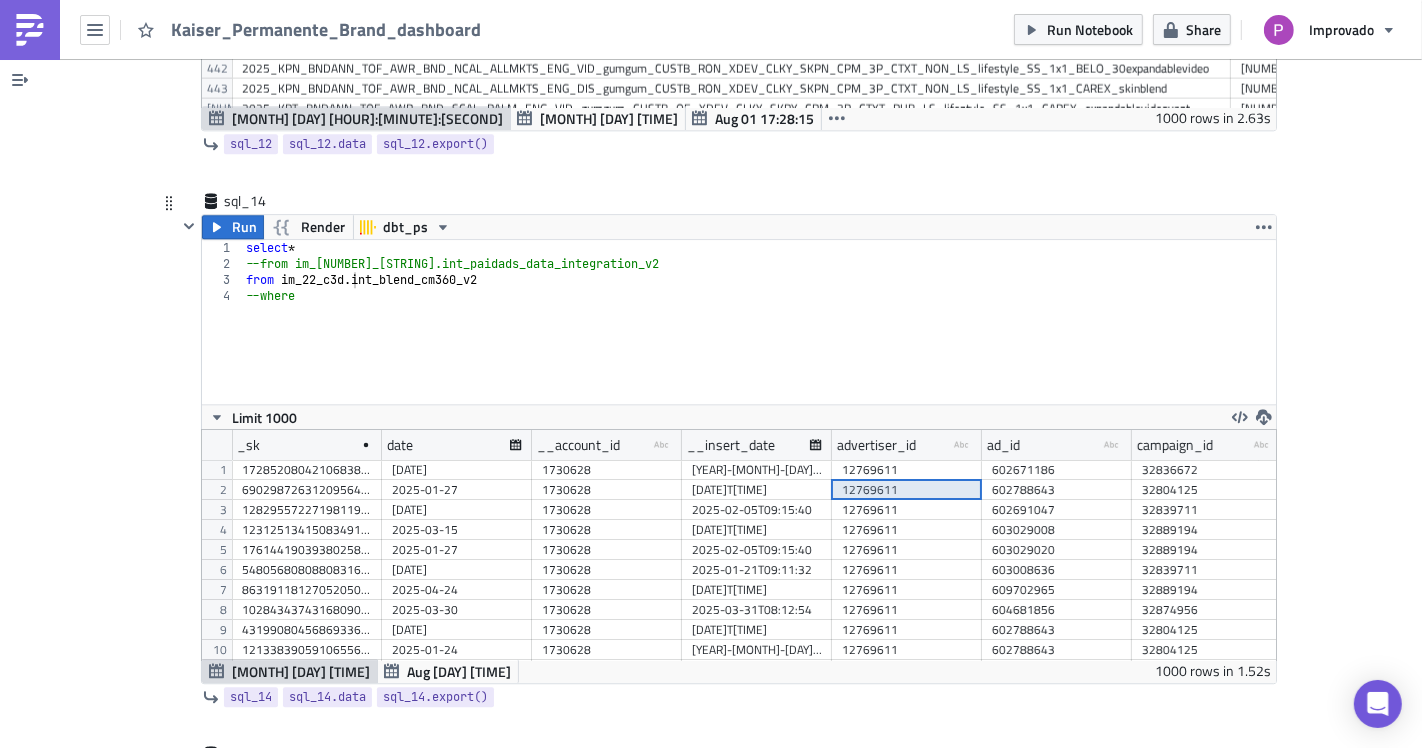 click on "602788643" at bounding box center [1057, 490] 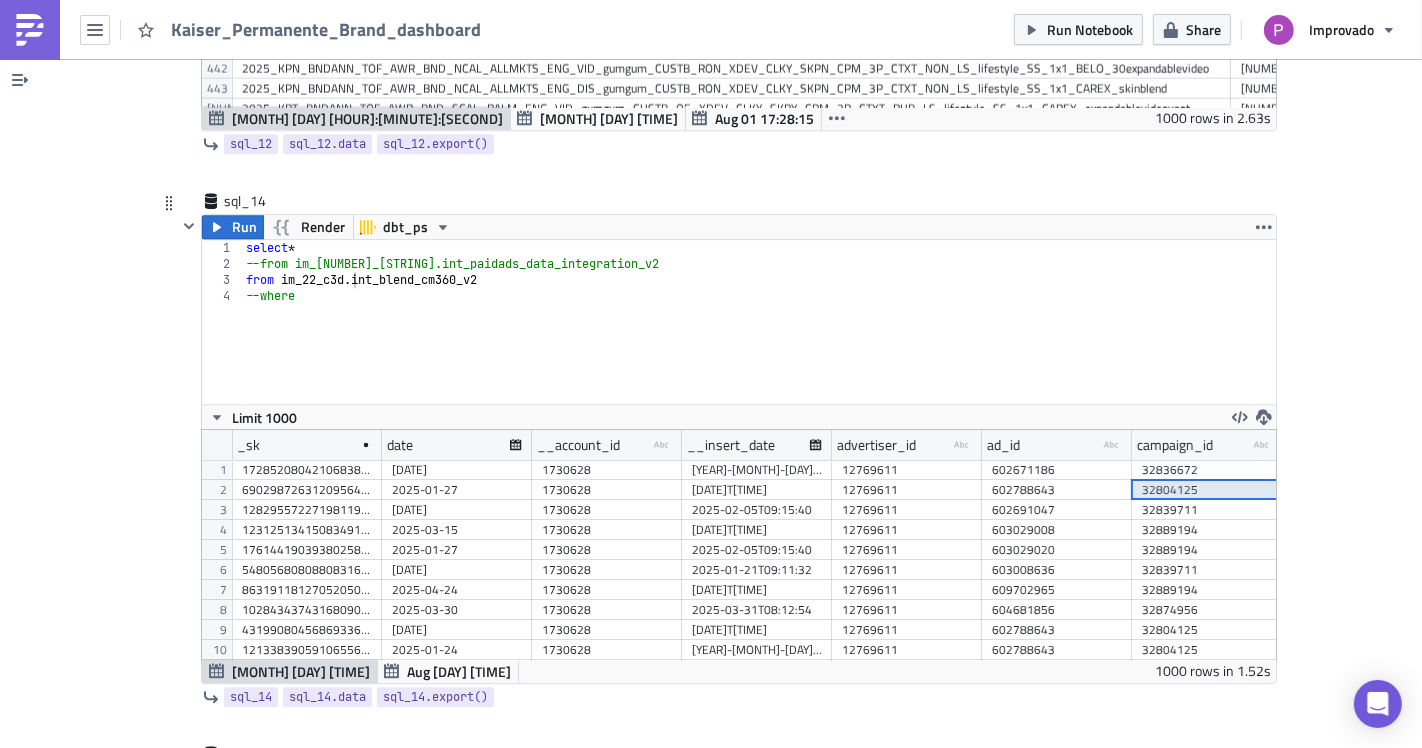 scroll, scrollTop: 0, scrollLeft: 171, axis: horizontal 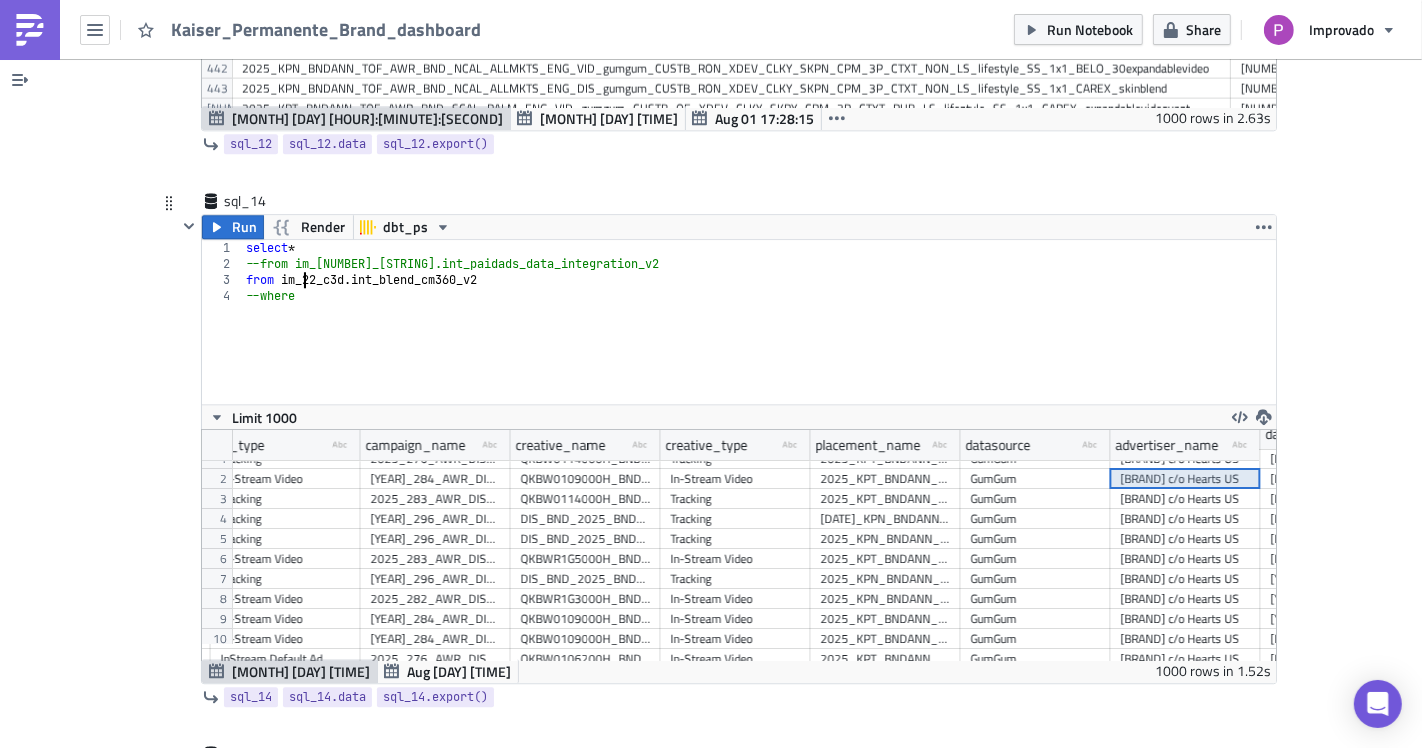click on "select  * --from im_22_c3d.int_paidads_data_integration_v2 from   im_22_c3d . int_blend_cm360_v2 --where" at bounding box center (759, 338) 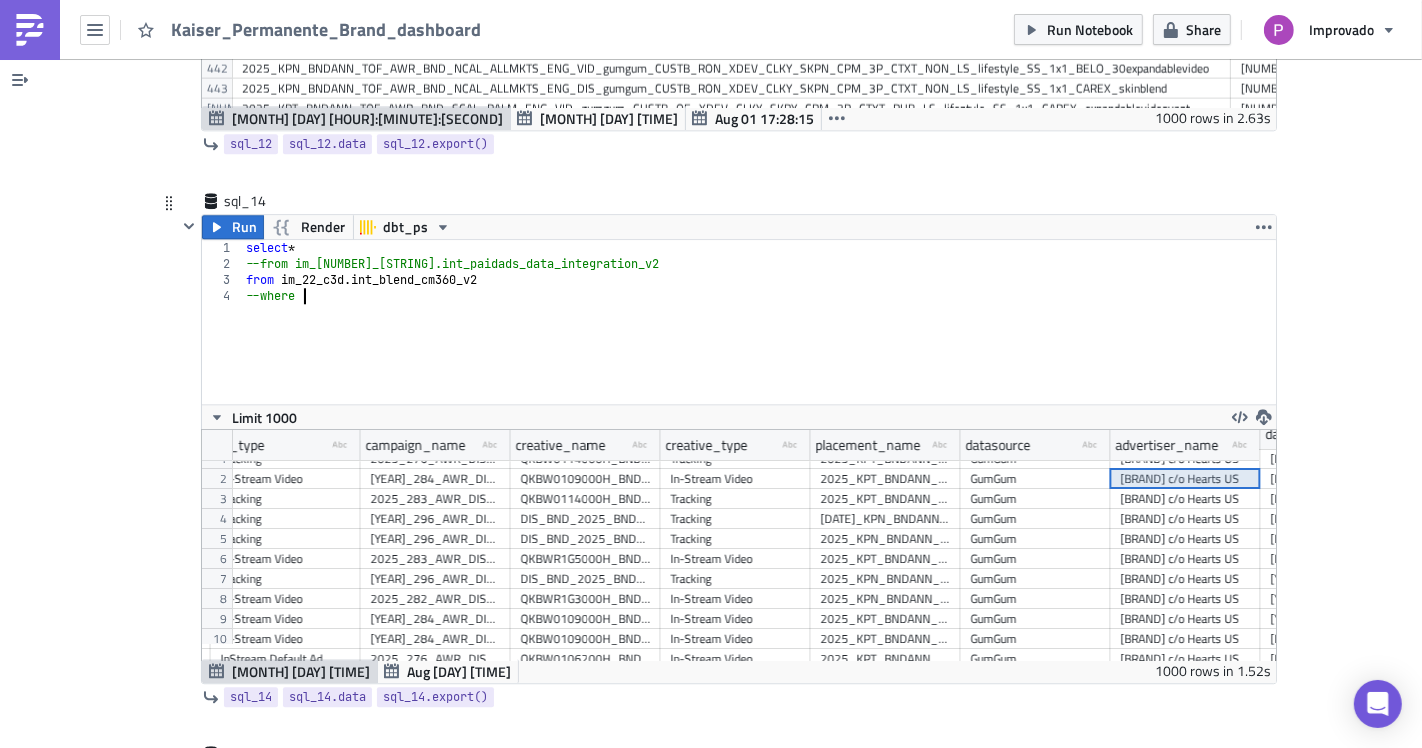 click on "select  * --from im_22_c3d.int_paidads_data_integration_v2 from   im_22_c3d . int_blend_cm360_v2 --where" at bounding box center [759, 338] 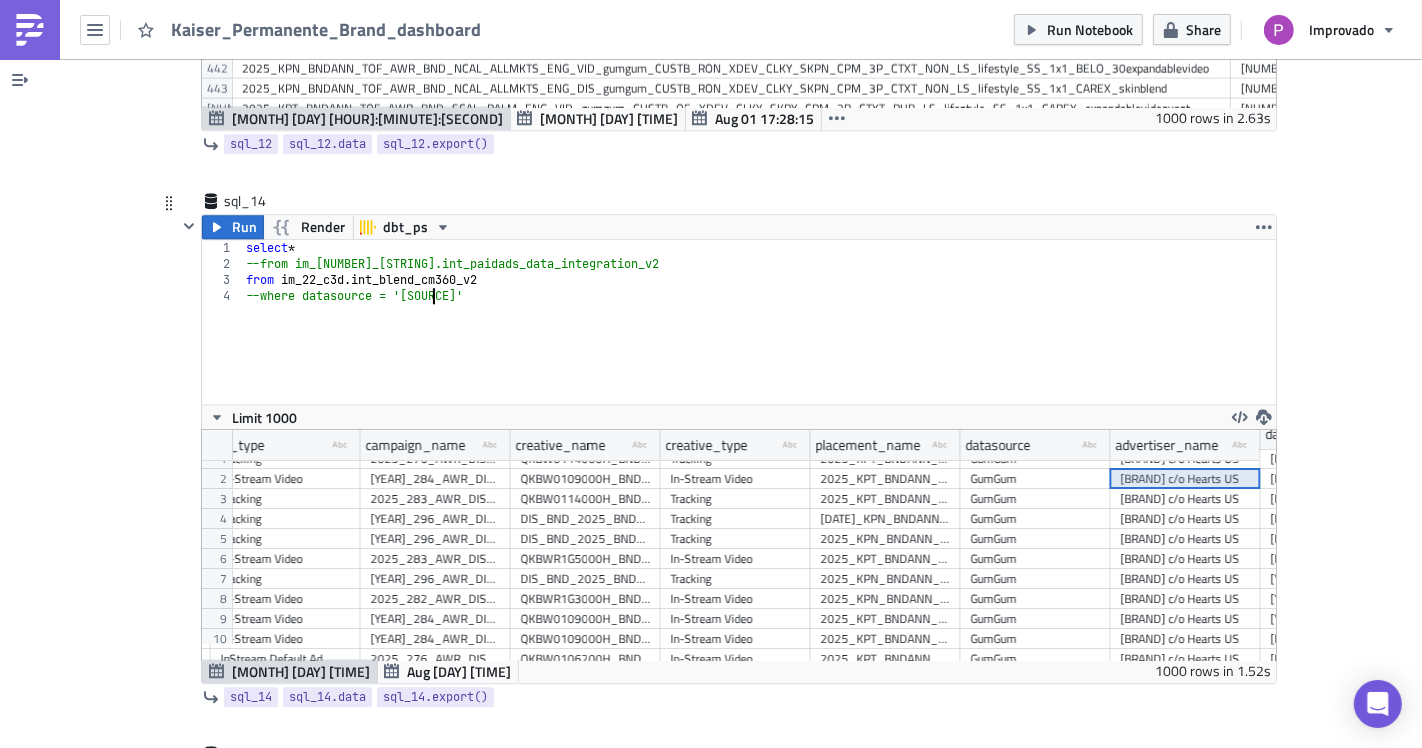 click on "select  * --from im_[NUMBER]_[STRING].int_paidads_data_integration_v2 from   im_[NUMBER]_[STRING] . int_blend_cm360_v2 --where datasource = 'GumGum'" at bounding box center (759, 338) 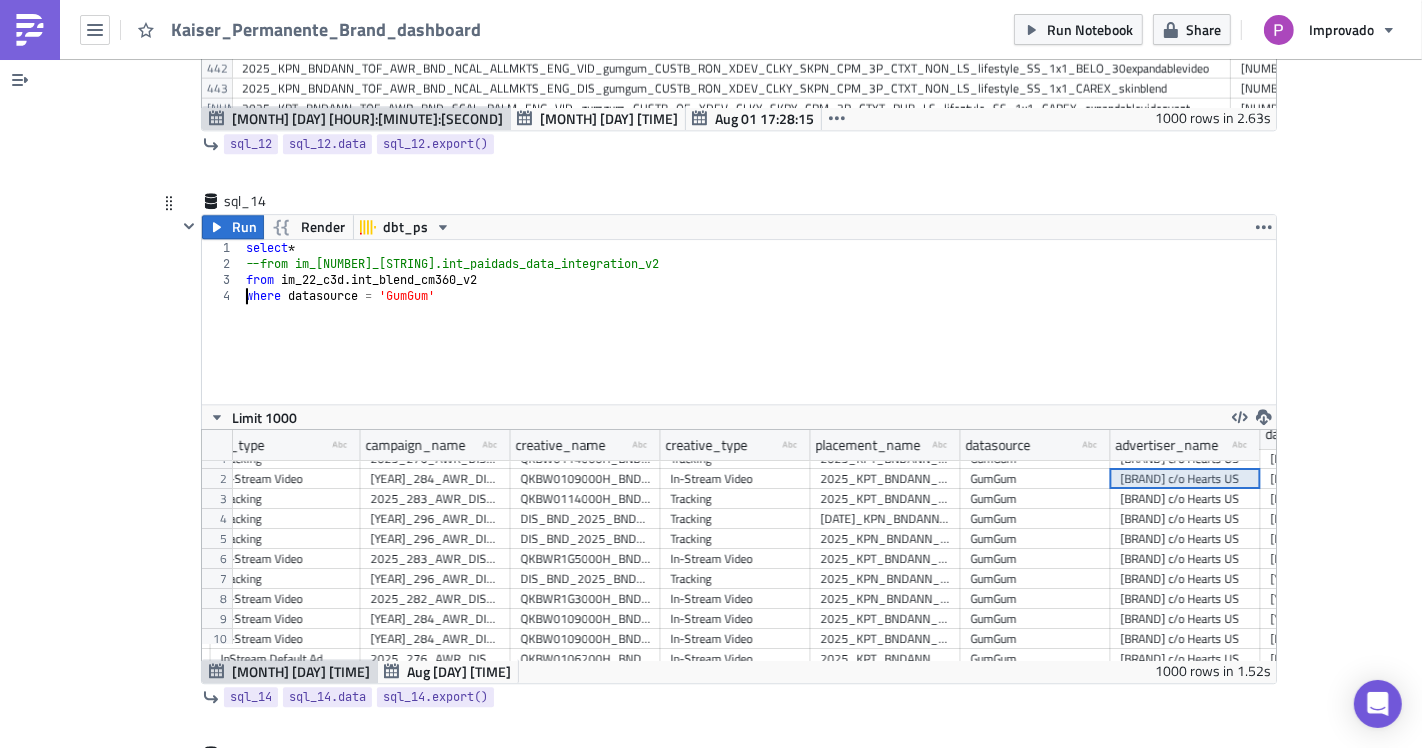 click on "3" at bounding box center [222, 280] 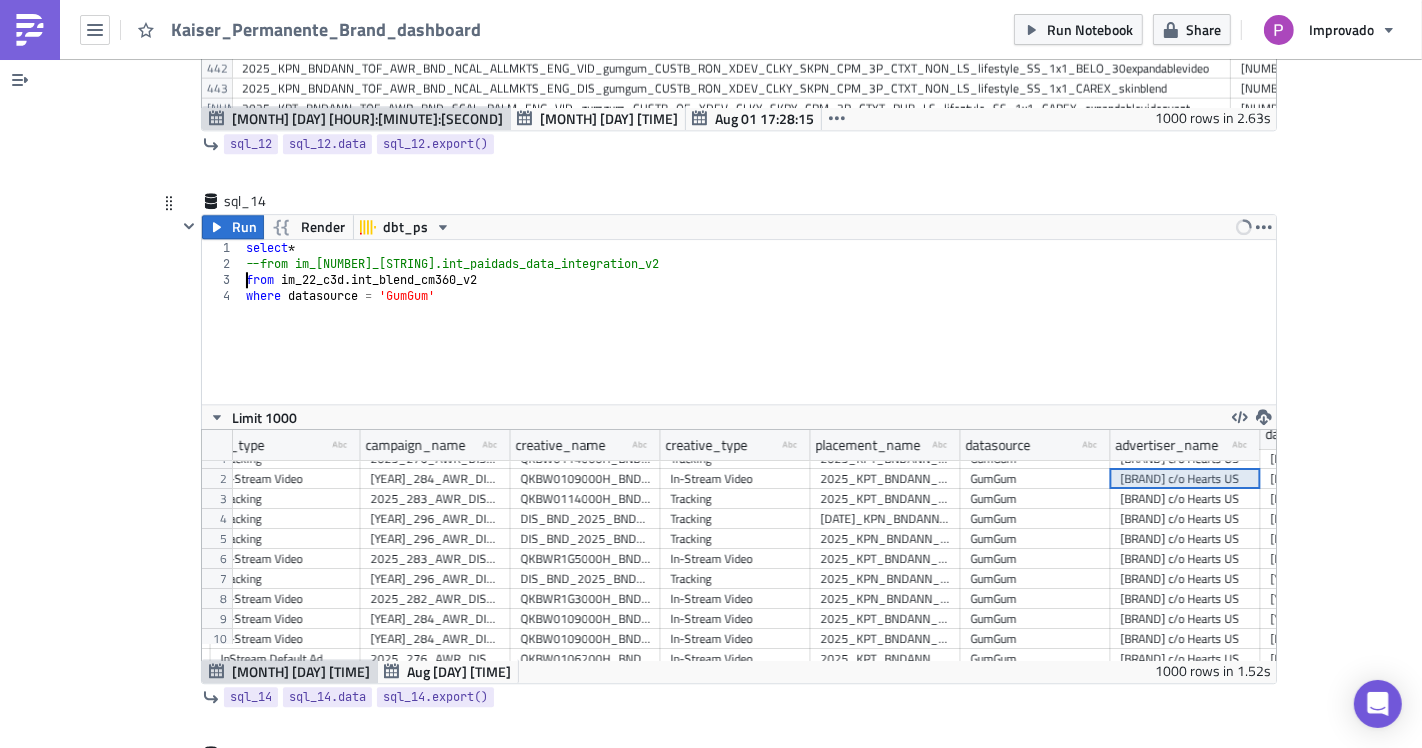 click on "select * --from im_22_c3d.int_paidads_data_integration_v2 from im_22_c3d . int_blend_cm360_v2 where datasource = 'GumGum'" at bounding box center [759, 338] 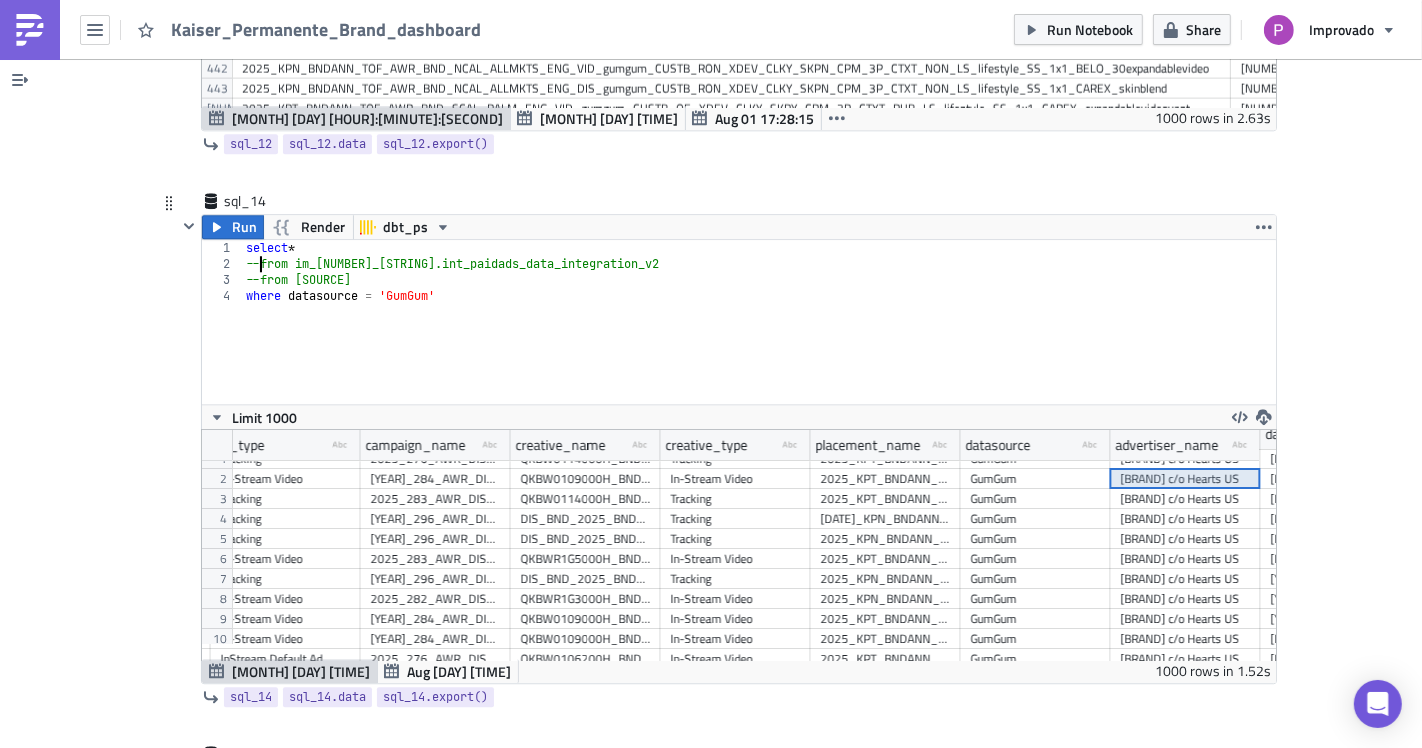 click on "select  * --from im_[NUMBER]_[STRING].int_paidads_data_integration_v2 --from im_[NUMBER]_[STRING].int_blend_cm360_v2 where   datasource   =   'GumGum'" at bounding box center (759, 338) 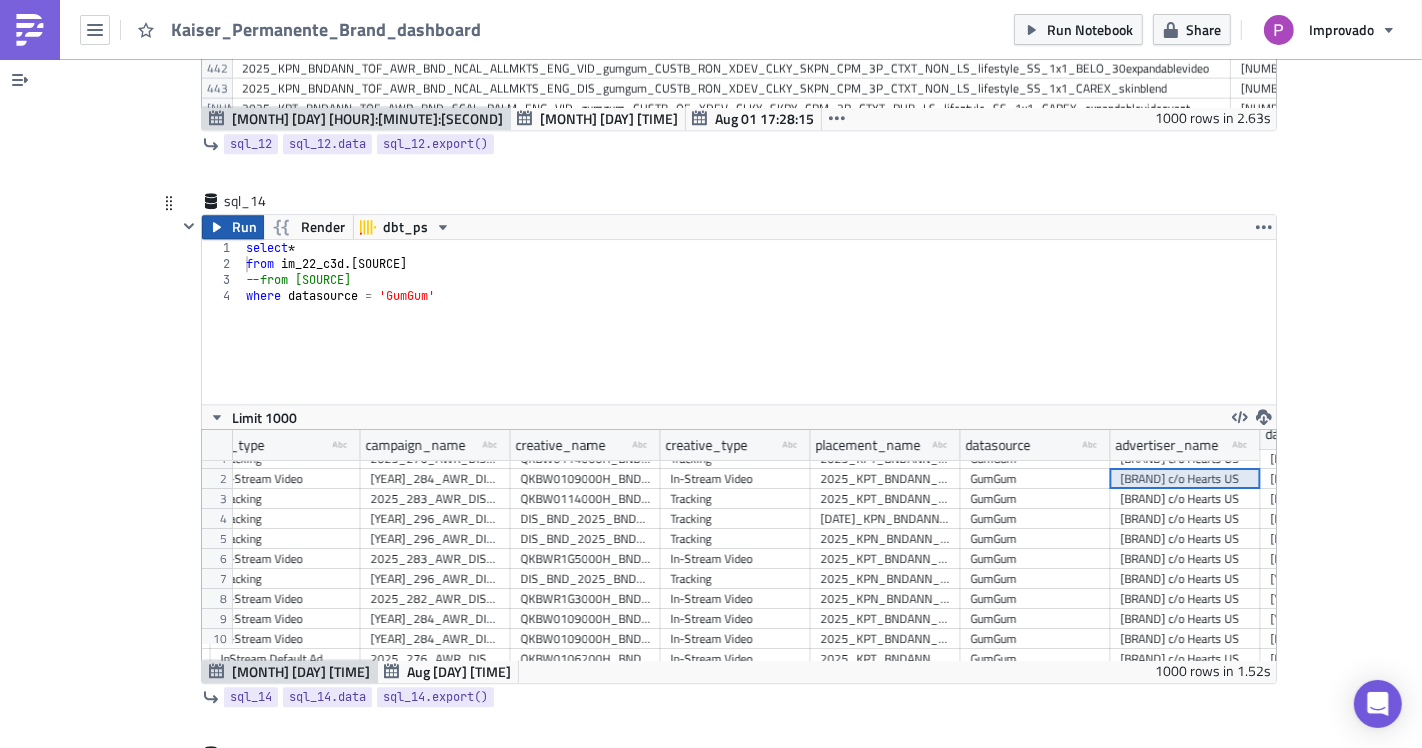 click on "Run" at bounding box center [244, 227] 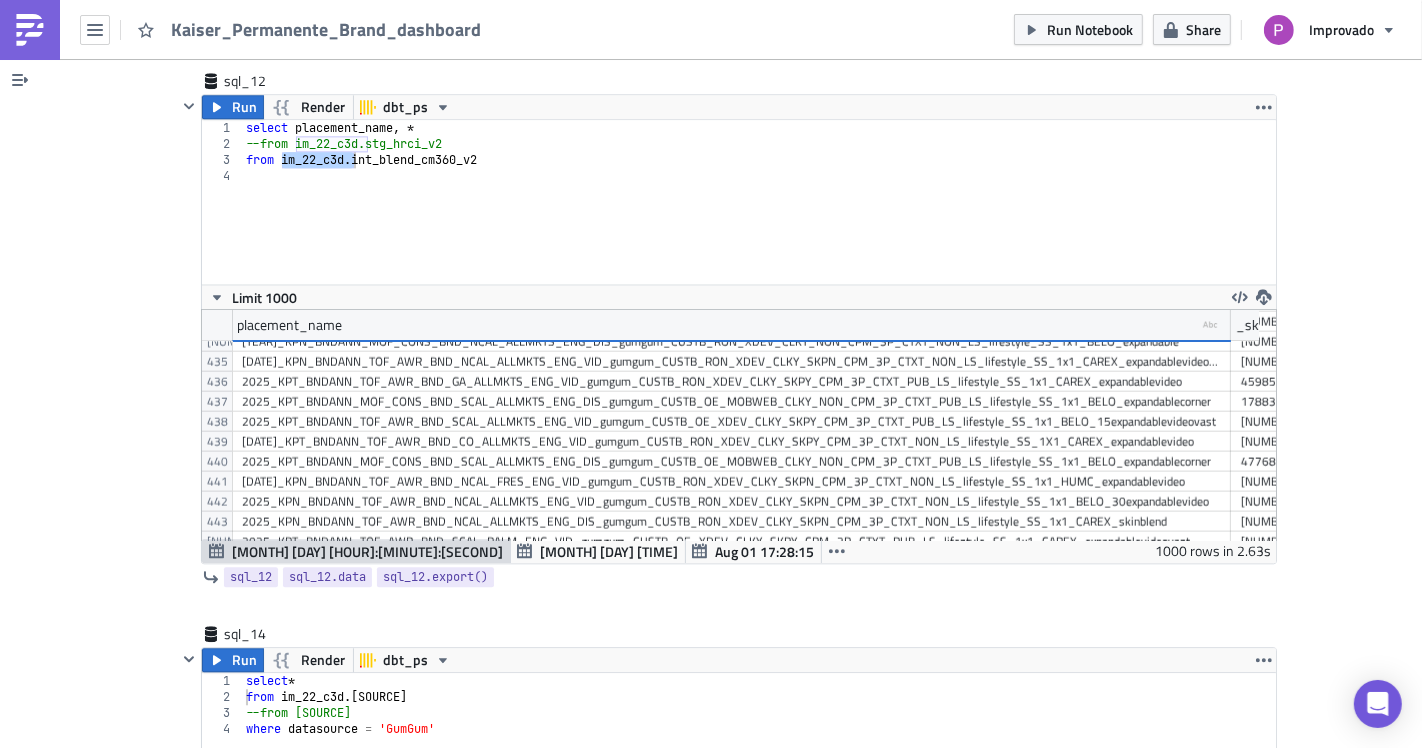 scroll, scrollTop: 4127, scrollLeft: 0, axis: vertical 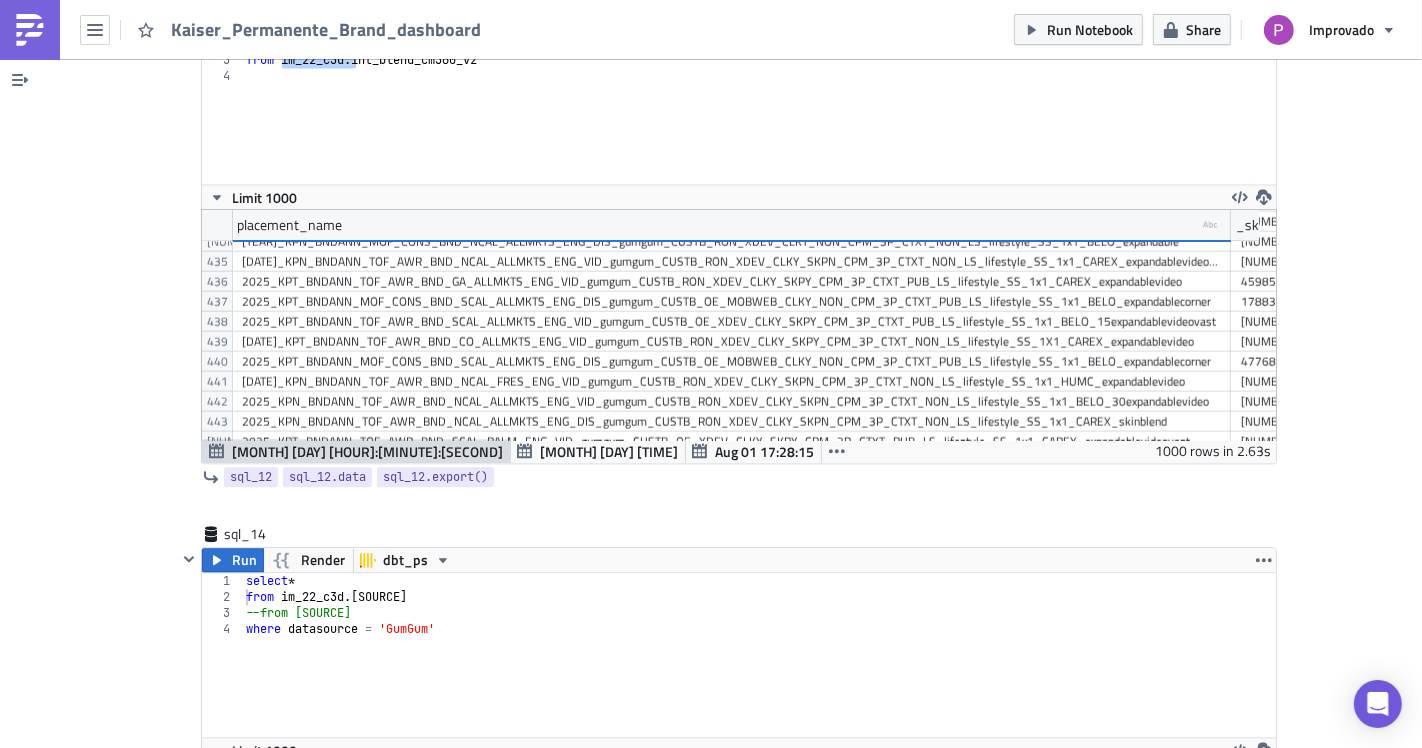 click on "[DATE]_KPT_BNDANN_TOF_AWR_BND_CO_ALLMKTS_ENG_VID_gumgum_CUSTB_RON_XDEV_CLKY_SKPY_CPM_3P_CTXT_NON_LS_lifestyle_SS_1X1_CAREX_expandablevideo" at bounding box center [731, 341] 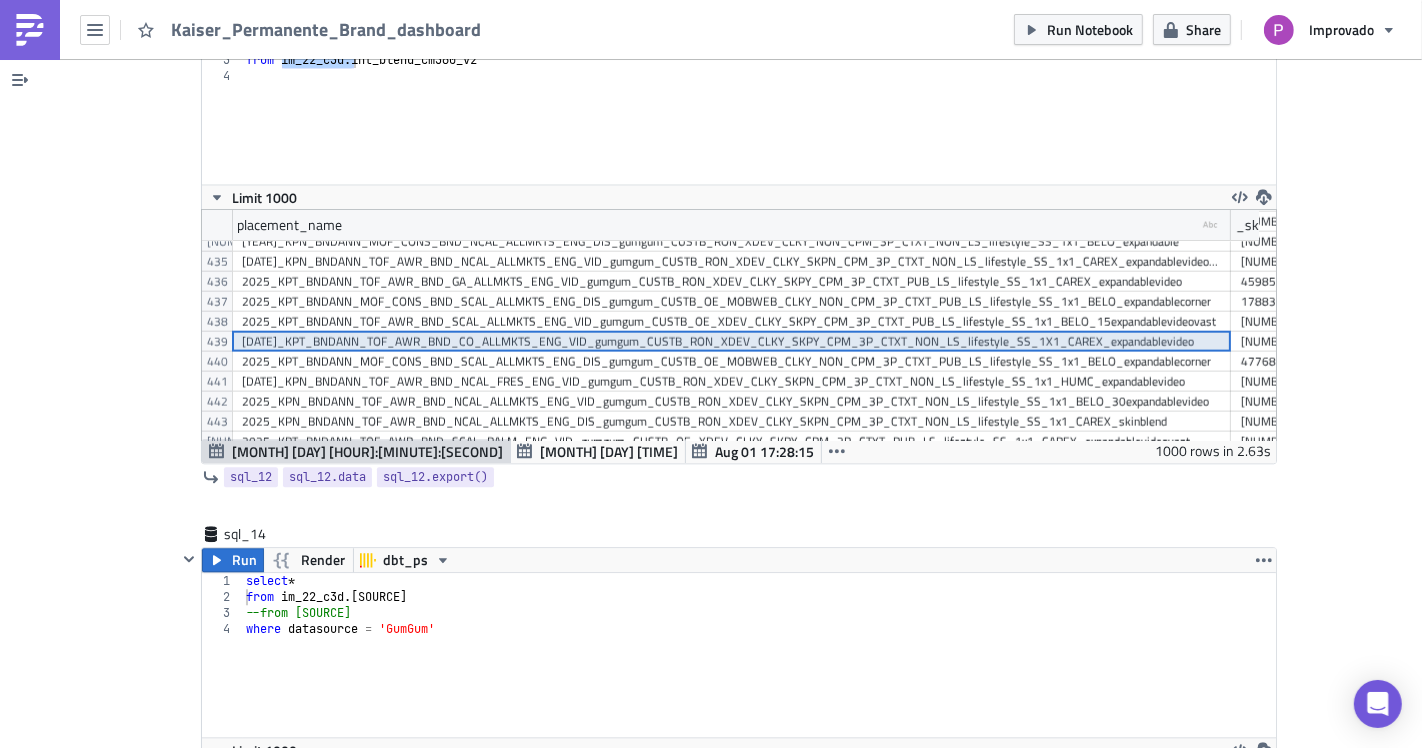 scroll, scrollTop: 8558, scrollLeft: 0, axis: vertical 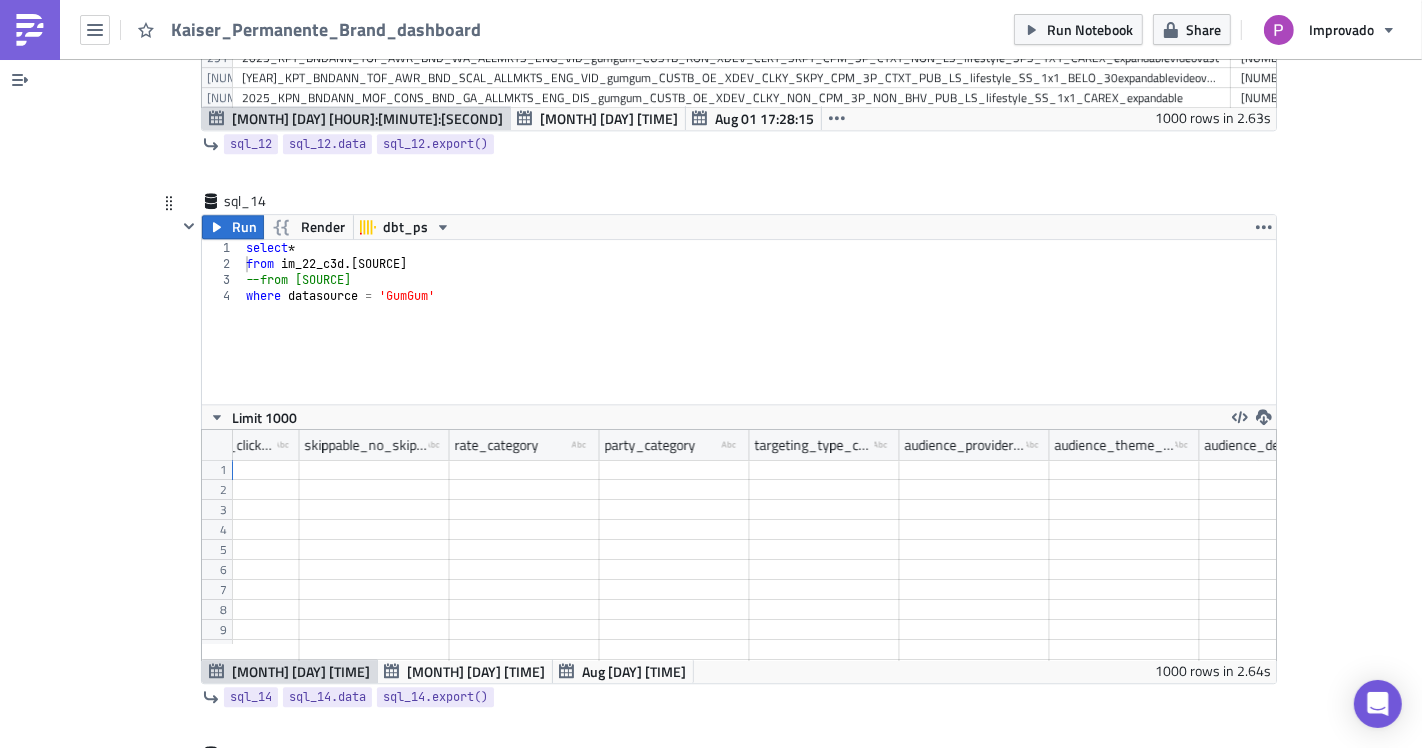 type on "where datasource = 'GumGum'" 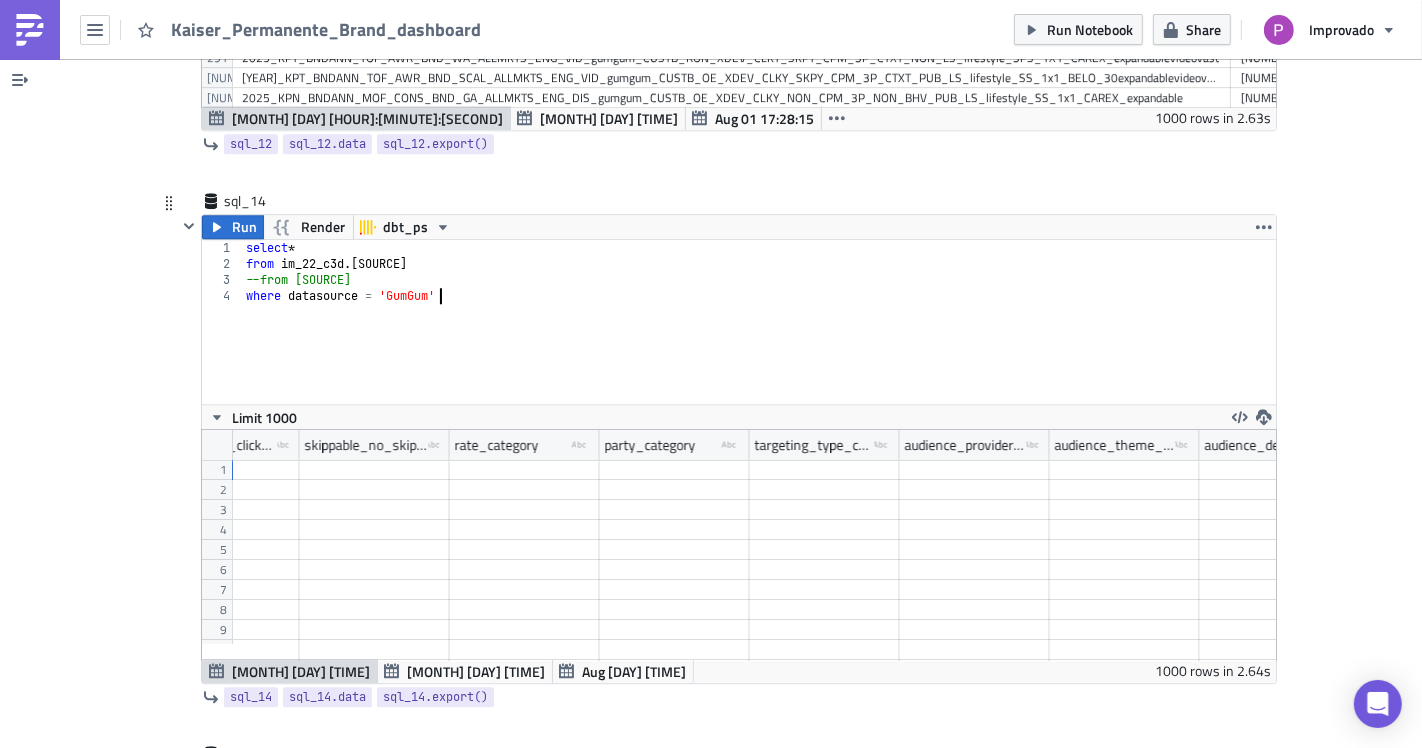 click on "select  * from   im_22_c3d . int_paidads_data_integration_v2 --from im_22_c3d.int_blend_cm360_v2 where   datasource   =   'GumGum'" at bounding box center (759, 338) 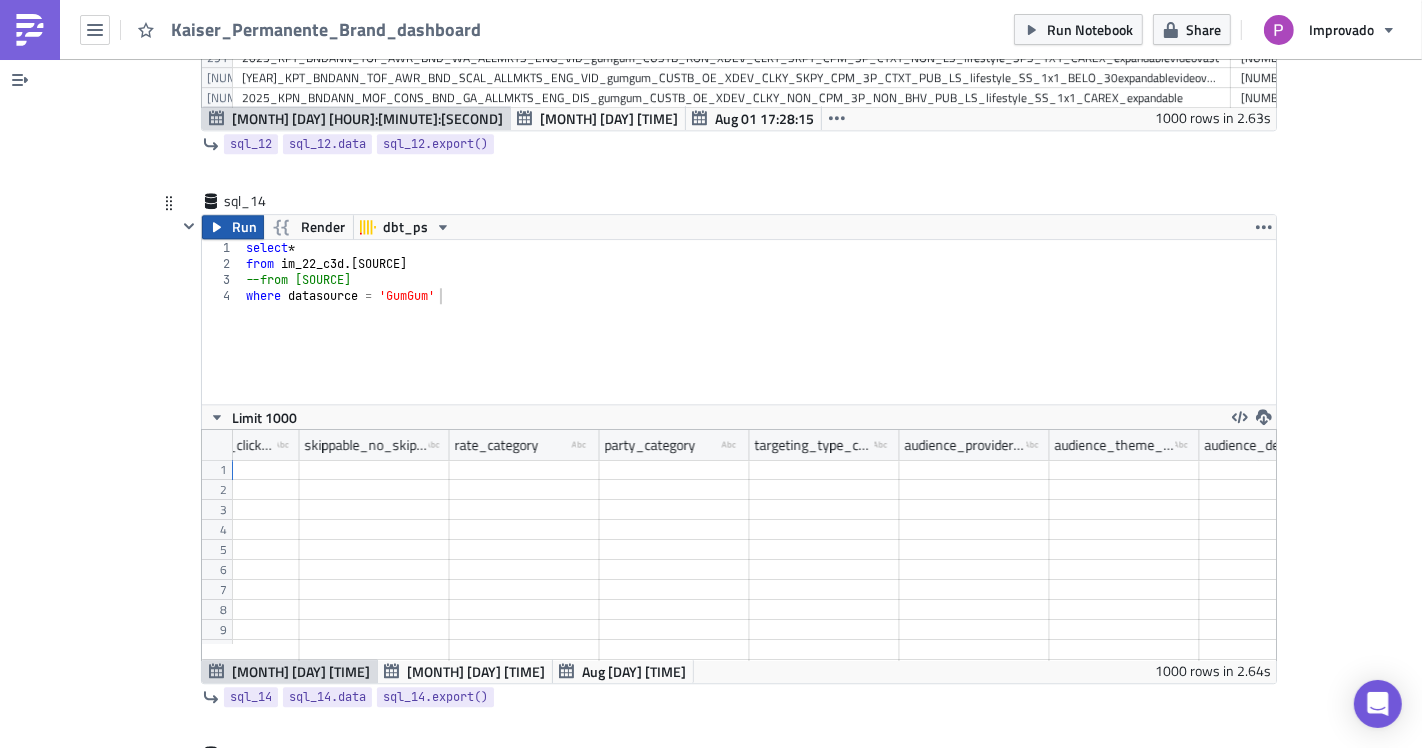 click on "Run" at bounding box center (244, 227) 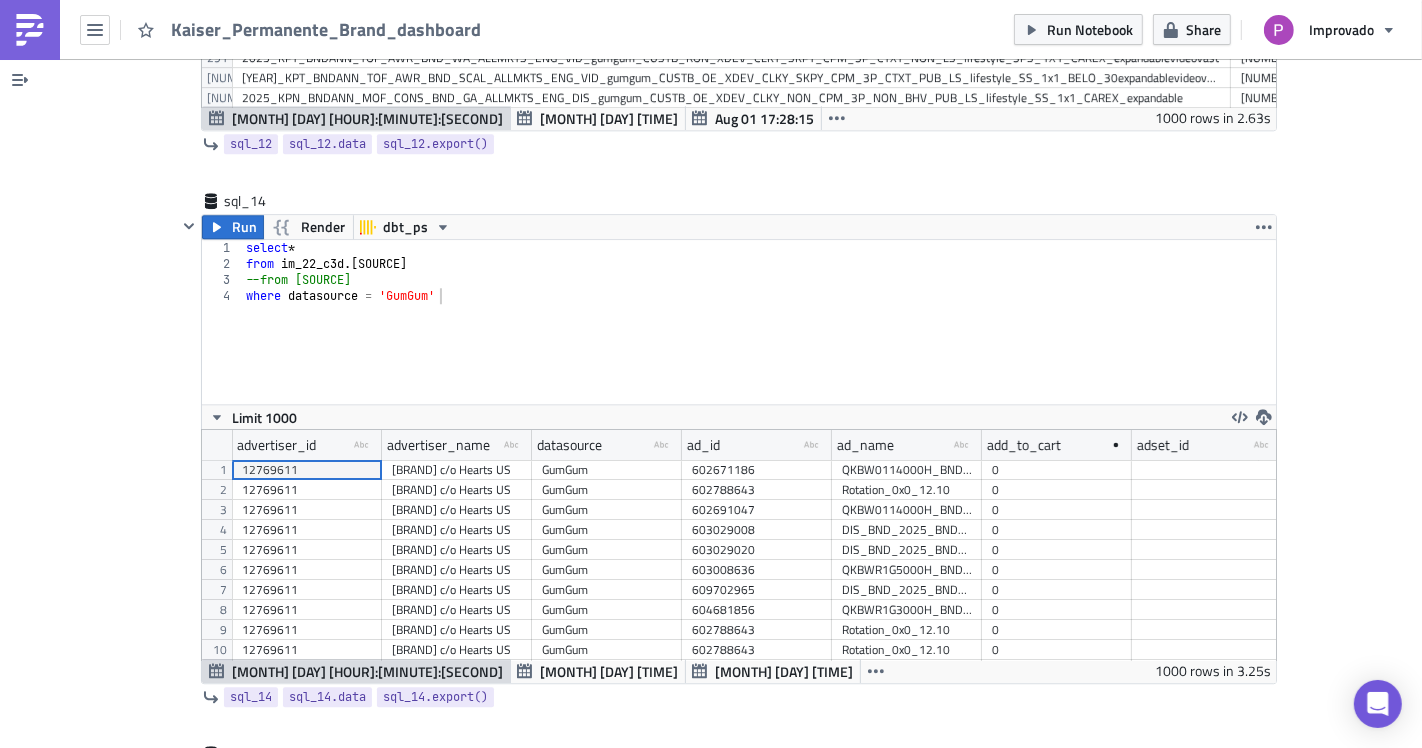 scroll, scrollTop: 99770, scrollLeft: 98925, axis: both 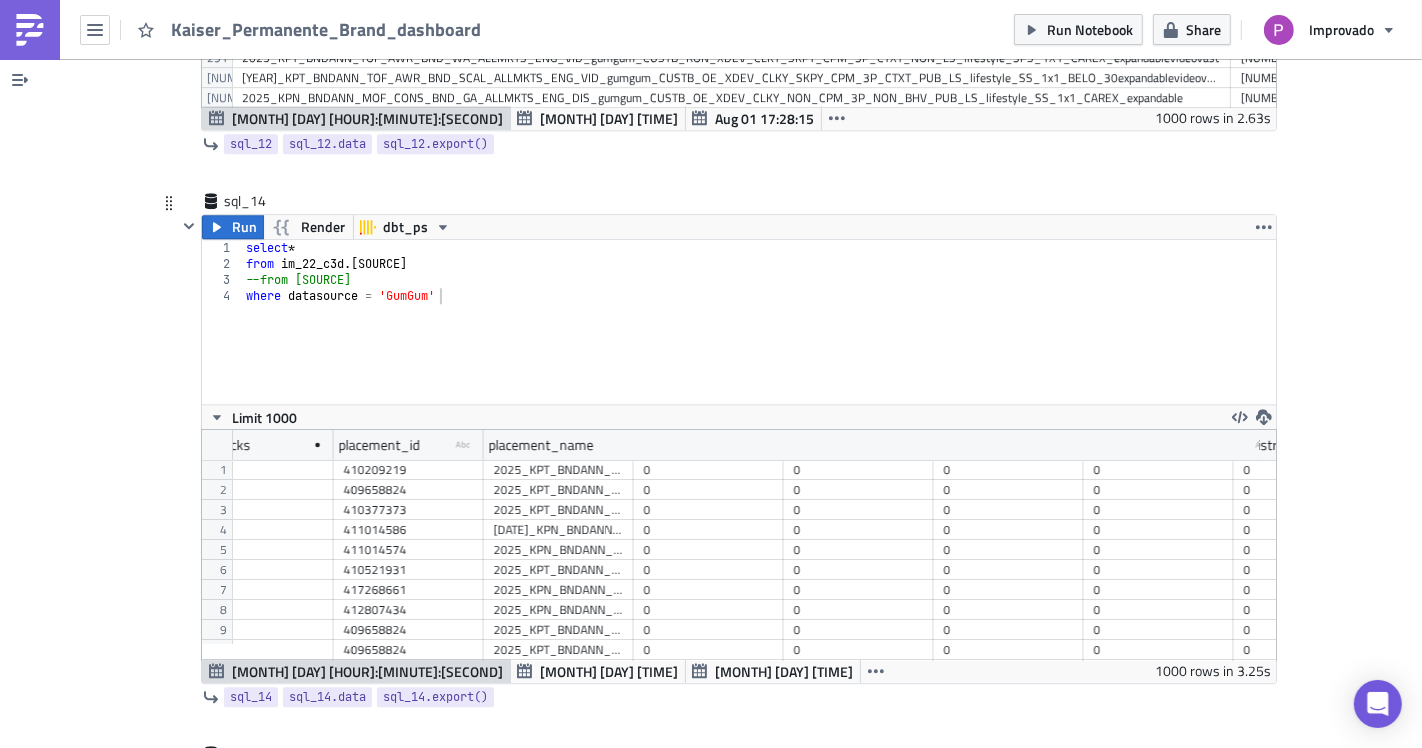drag, startPoint x: 620, startPoint y: 426, endPoint x: 1257, endPoint y: 498, distance: 641.05615 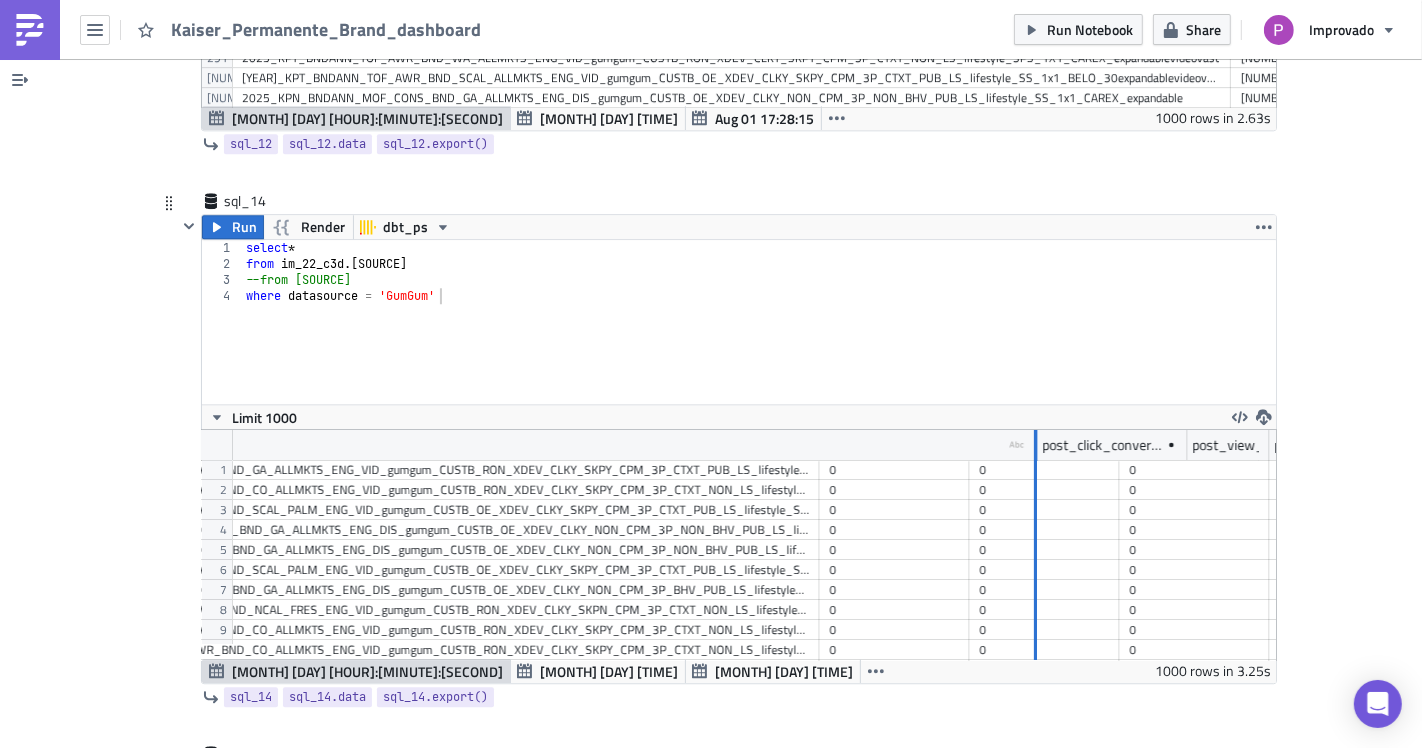 drag, startPoint x: 807, startPoint y: 431, endPoint x: 1025, endPoint y: 452, distance: 219.00912 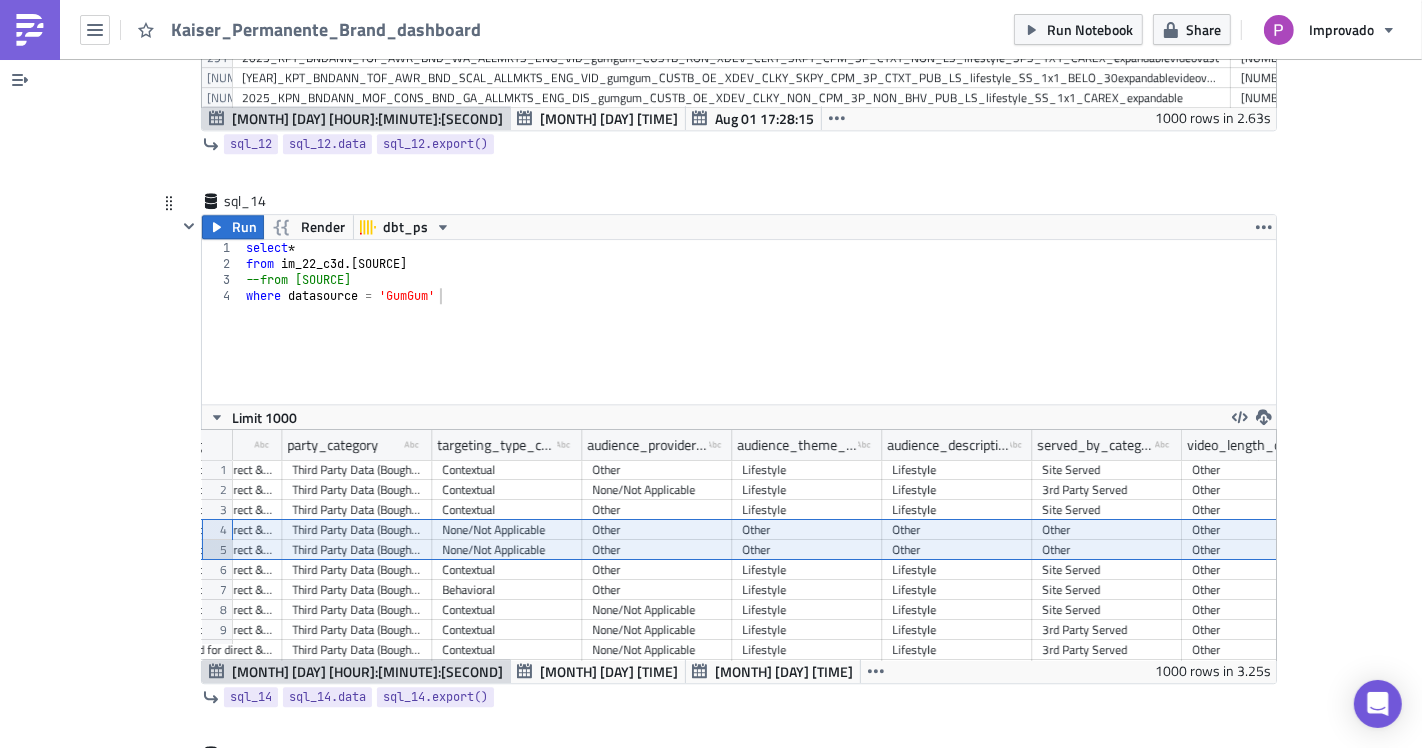 drag, startPoint x: 207, startPoint y: 519, endPoint x: 207, endPoint y: 533, distance: 14 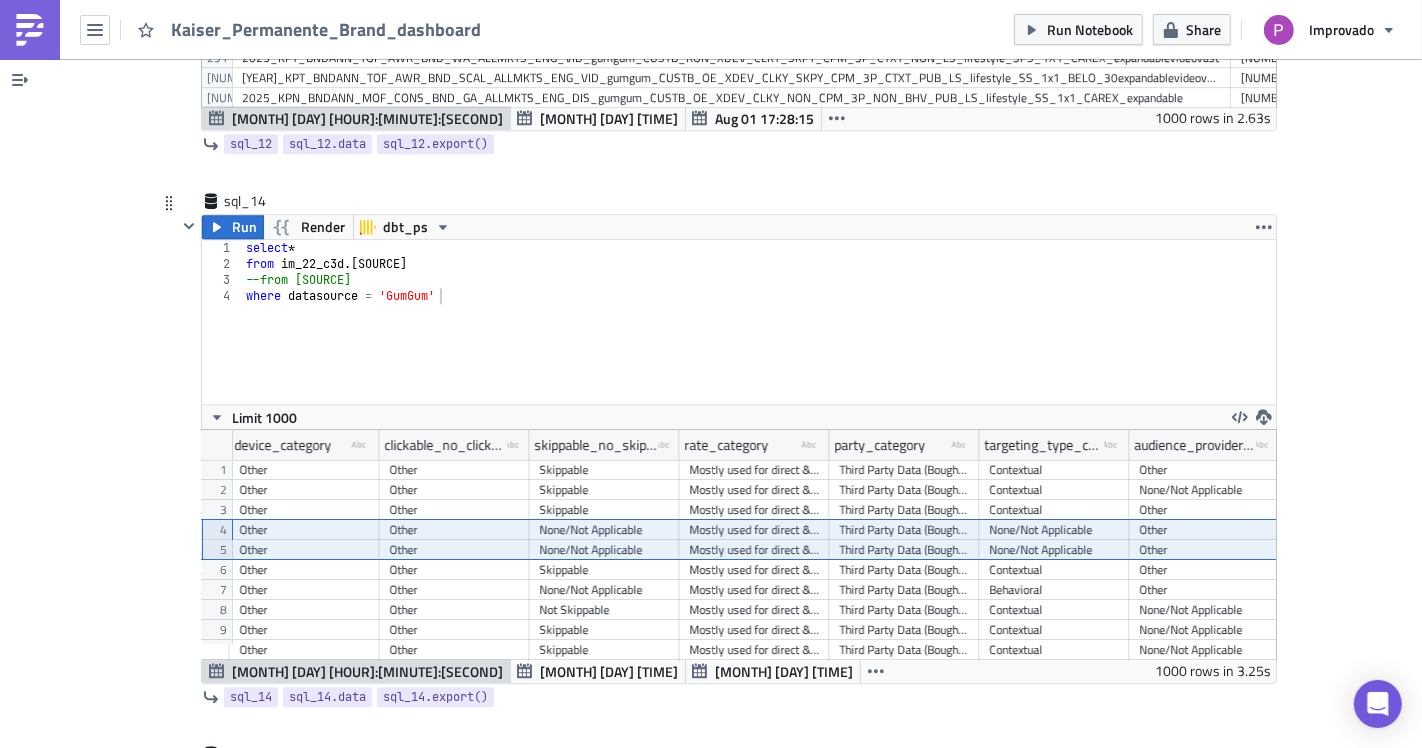 scroll, scrollTop: 0, scrollLeft: 10397, axis: horizontal 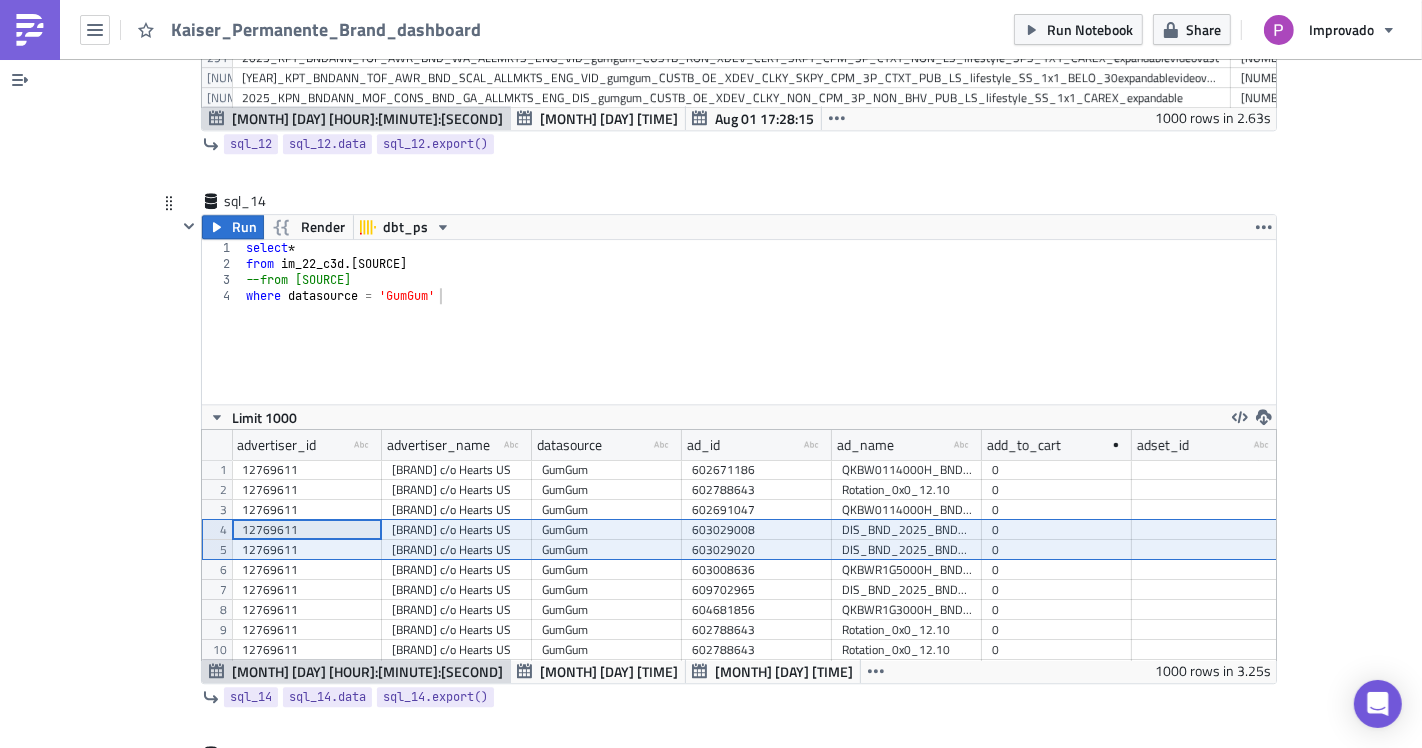 click on "select  * from   im_22_c3d . int_paidads_data_integration_v2 --from im_22_c3d.int_blend_cm360_v2 where   datasource   =   'GumGum'" at bounding box center [759, 338] 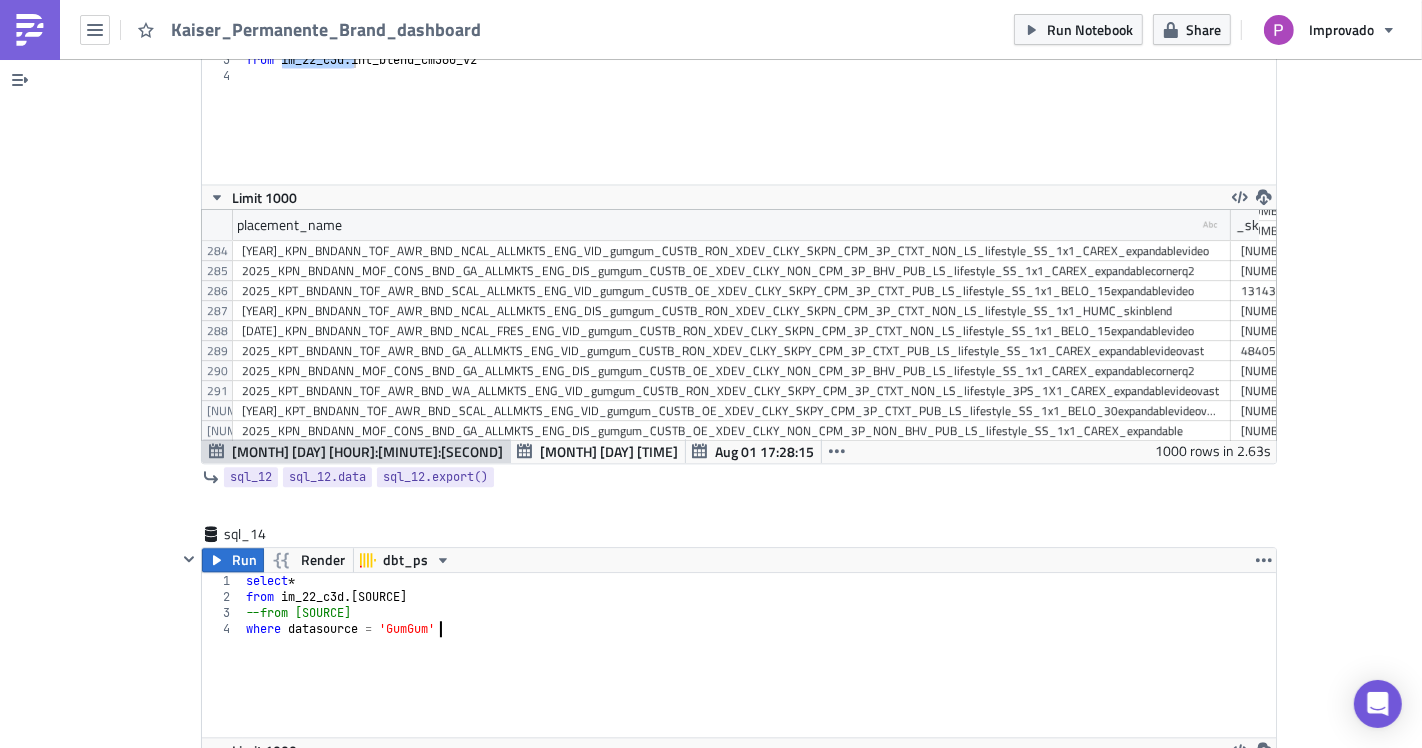 scroll, scrollTop: 3905, scrollLeft: 0, axis: vertical 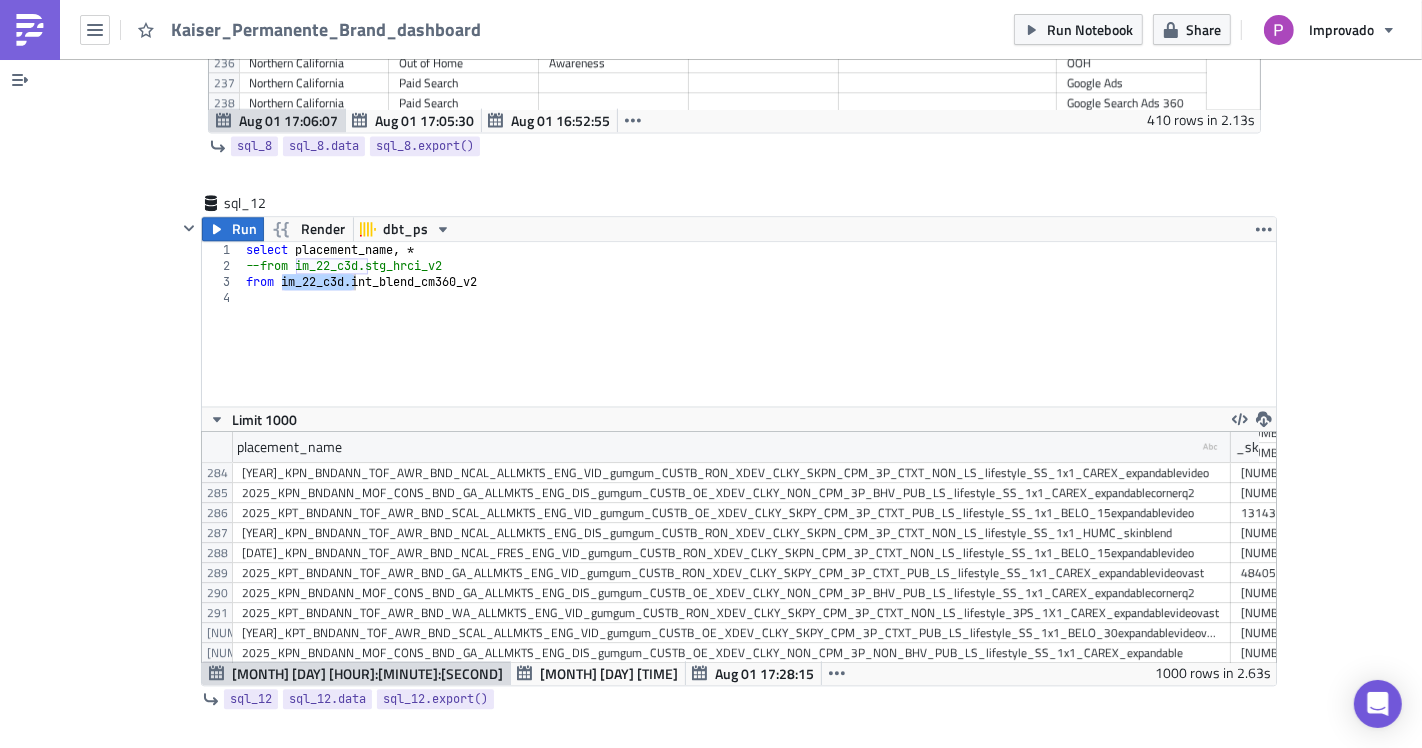 click on "2025_KPN_BNDANN_MOF_CONS_BND_GA_ALLMKTS_ENG_DIS_gumgum_CUSTB_OE_XDEV_CLKY_NON_CPM_3P_BHV_PUB_LS_lifestyle_SS_1x1_CAREX_expandablecornerq2" at bounding box center [731, 593] 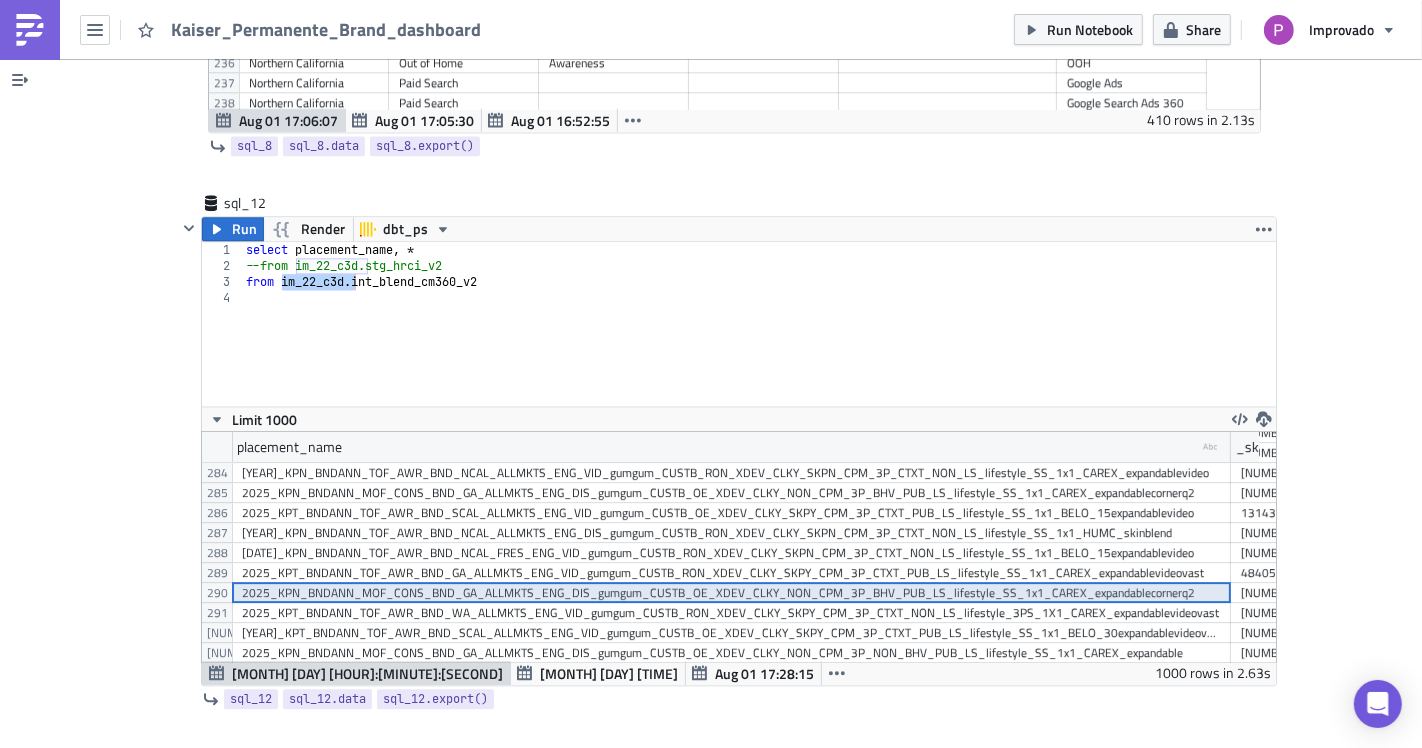 click on "2025_KPT_BNDANN_TOF_AWR_BND_GA_ALLMKTS_ENG_VID_gumgum_CUSTB_RON_XDEV_CLKY_SKPY_CPM_3P_CTXT_PUB_LS_lifestyle_SS_1x1_CAREX_expandablevideovast" at bounding box center (731, 573) 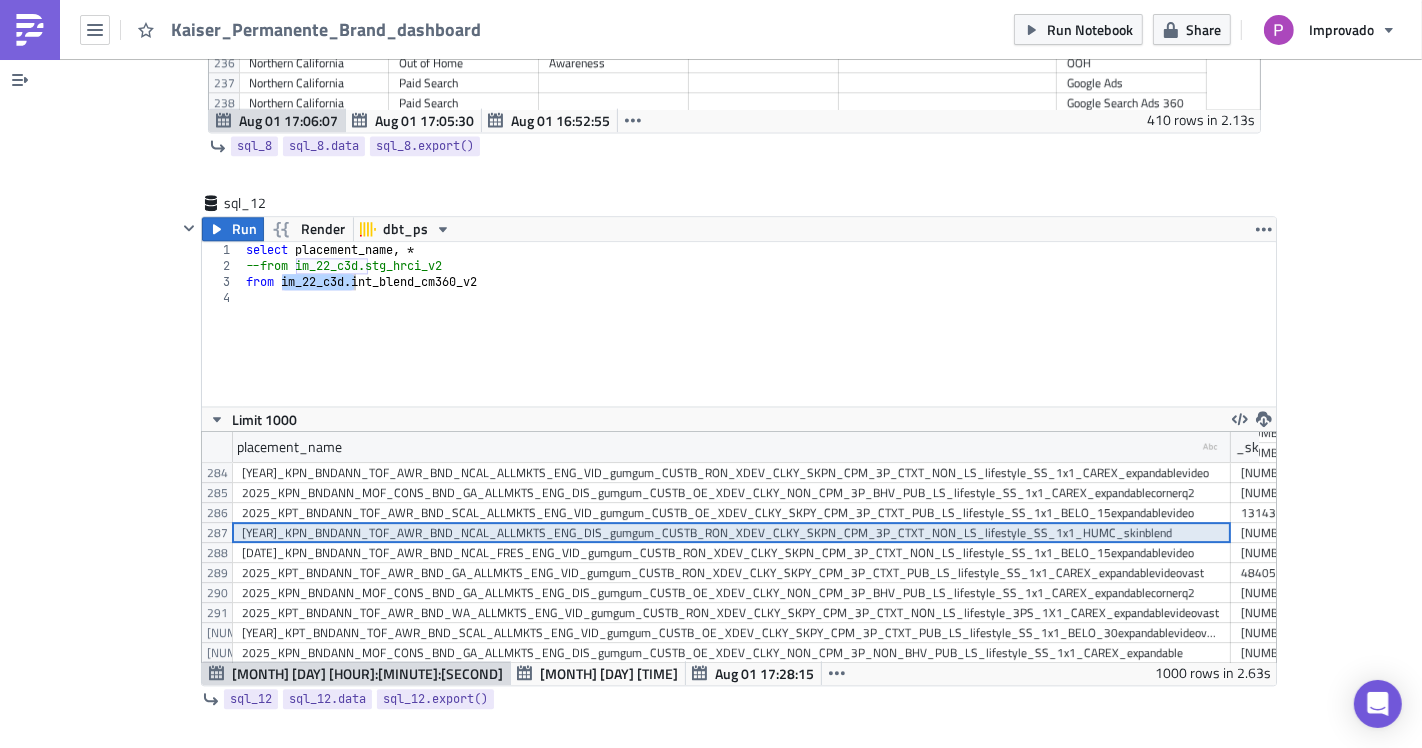 click on "[YEAR]_KPN_BNDANN_TOF_AWR_BND_NCAL_ALLMKTS_ENG_DIS_gumgum_CUSTB_RON_XDEV_CLKY_SKPN_CPM_3P_CTXT_NON_LS_lifestyle_SS_1x1_HUMC_skinblend" at bounding box center (731, 533) 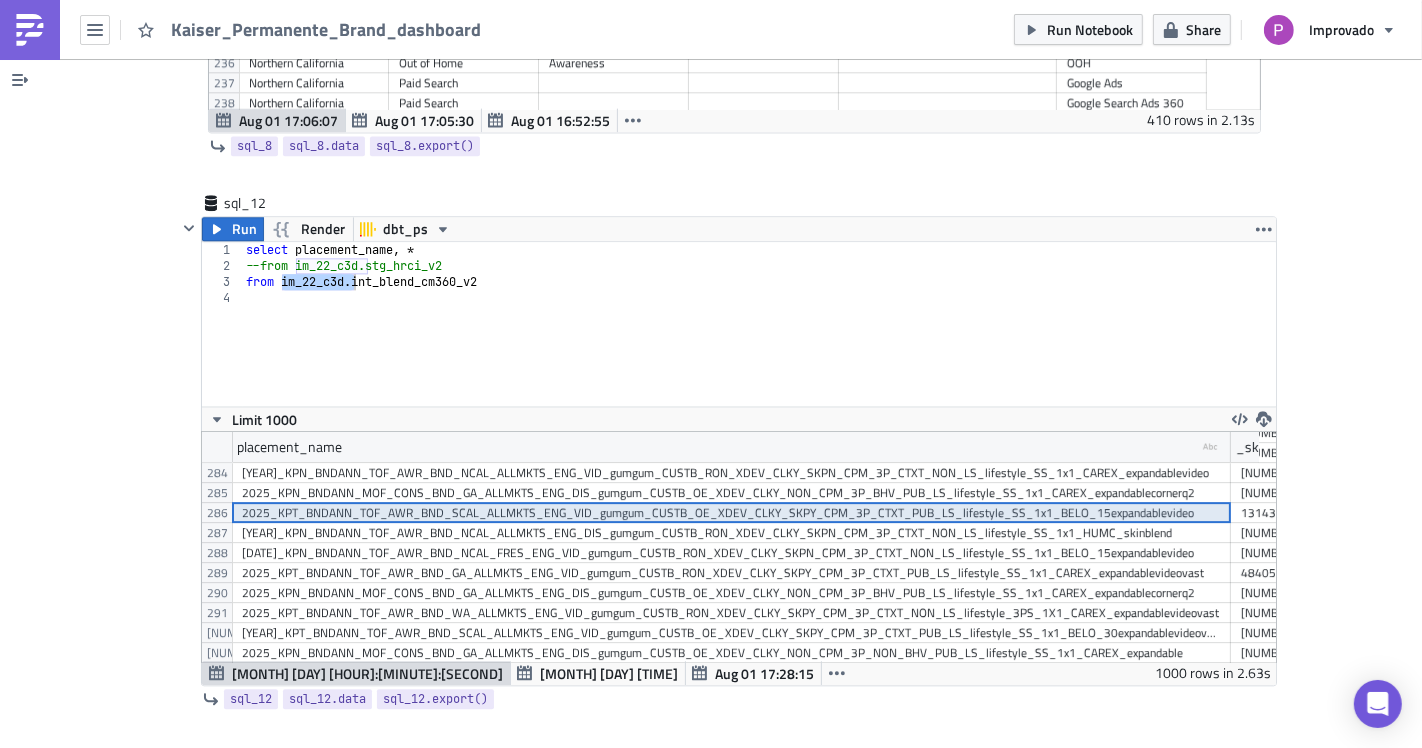 click on "2025_KPN_BNDANN_MOF_CONS_BND_GA_ALLMKTS_ENG_DIS_gumgum_CUSTB_OE_XDEV_CLKY_NON_CPM_3P_BHV_PUB_LS_lifestyle_SS_1x1_CAREX_expandablecornerq2" at bounding box center (731, 593) 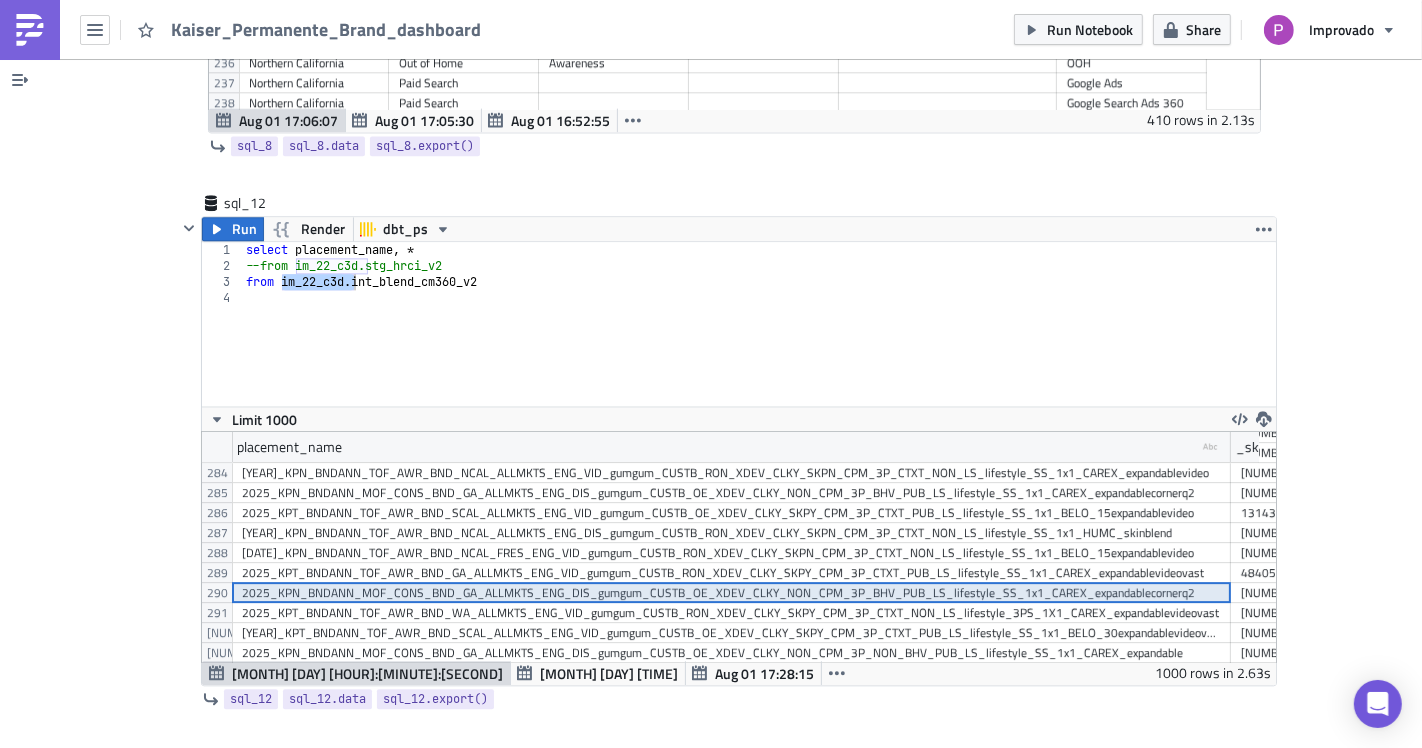 click on "[YEAR]_KPT_BNDANN_TOF_AWR_BND_SCAL_ALLMKTS_ENG_VID_gumgum_CUSTB_OE_XDEV_CLKY_SKPY_CPM_3P_CTXT_PUB_LS_lifestyle_SS_1x1_BELO_30expandablevideovast" at bounding box center [731, 633] 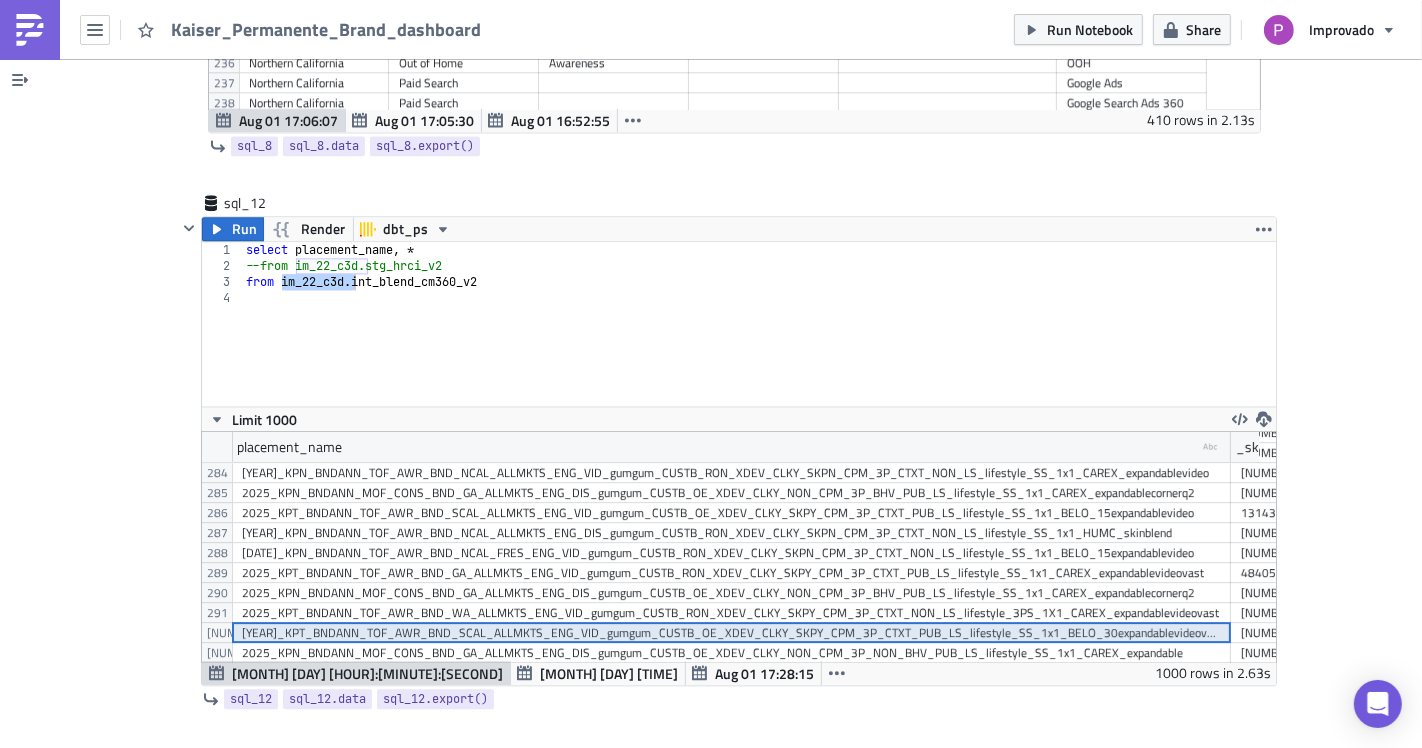 click on "2025_KPT_BNDANN_TOF_AWR_BND_GA_ALLMKTS_ENG_VID_gumgum_CUSTB_RON_XDEV_CLKY_SKPY_CPM_3P_CTXT_PUB_LS_lifestyle_SS_1x1_CAREX_expandablevideovast" at bounding box center [731, 573] 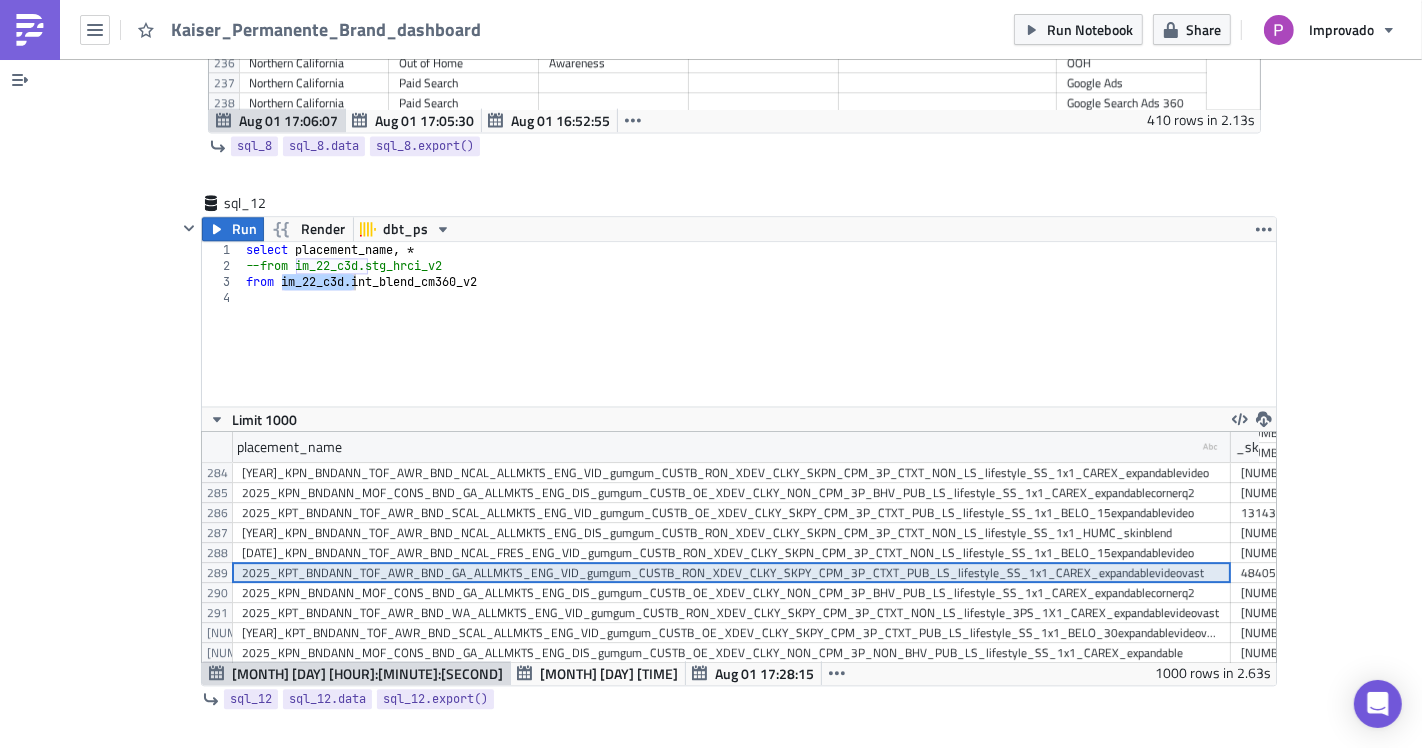click on "2025_KPT_BNDANN_TOF_AWR_BND_GA_ALLMKTS_ENG_VID_gumgum_CUSTB_RON_XDEV_CLKY_SKPY_CPM_3P_CTXT_PUB_LS_lifestyle_SS_1x1_CAREX_expandablevideovast" at bounding box center (731, 573) 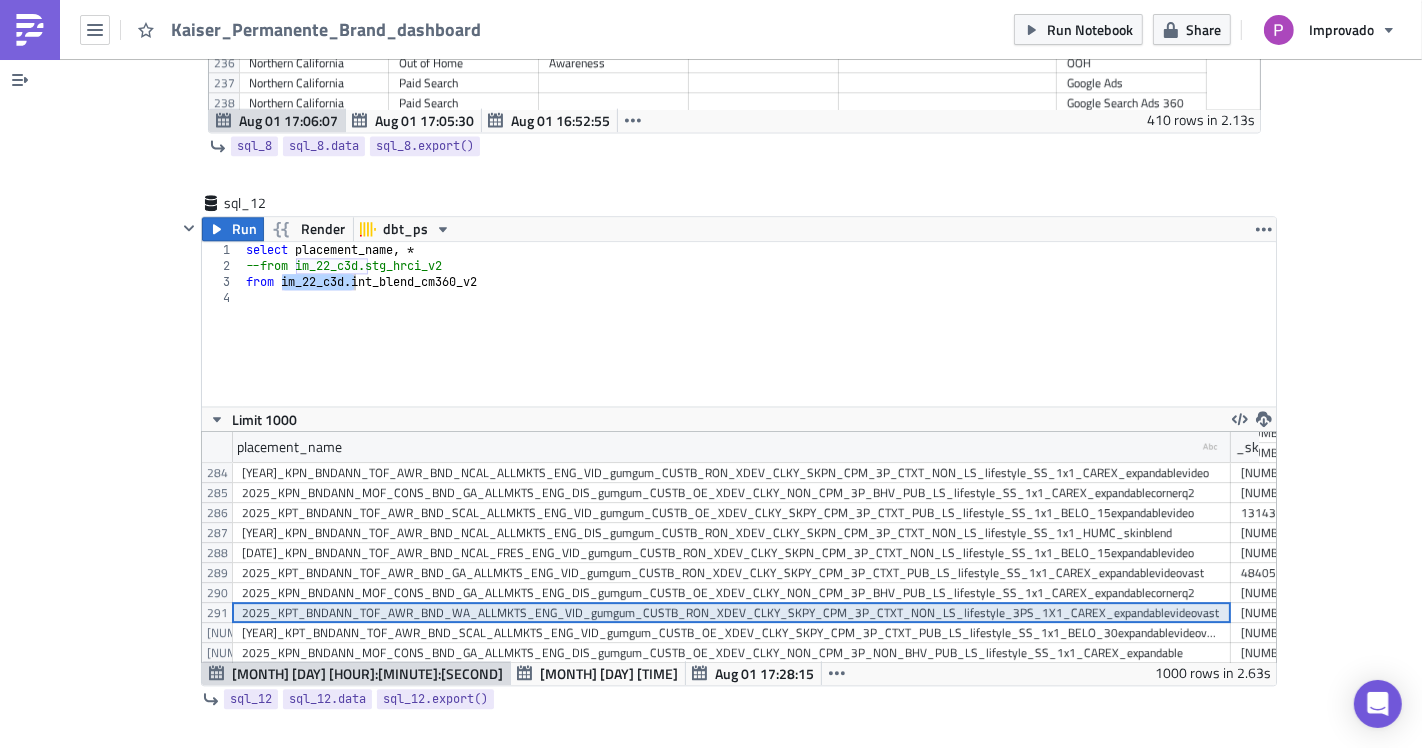 click on "2025_KPT_BNDANN_TOF_AWR_BND_WA_ALLMKTS_ENG_VID_gumgum_CUSTB_RON_XDEV_CLKY_SKPY_CPM_3P_CTXT_NON_LS_lifestyle_3PS_1X1_CAREX_expandablevideovast" at bounding box center (731, 613) 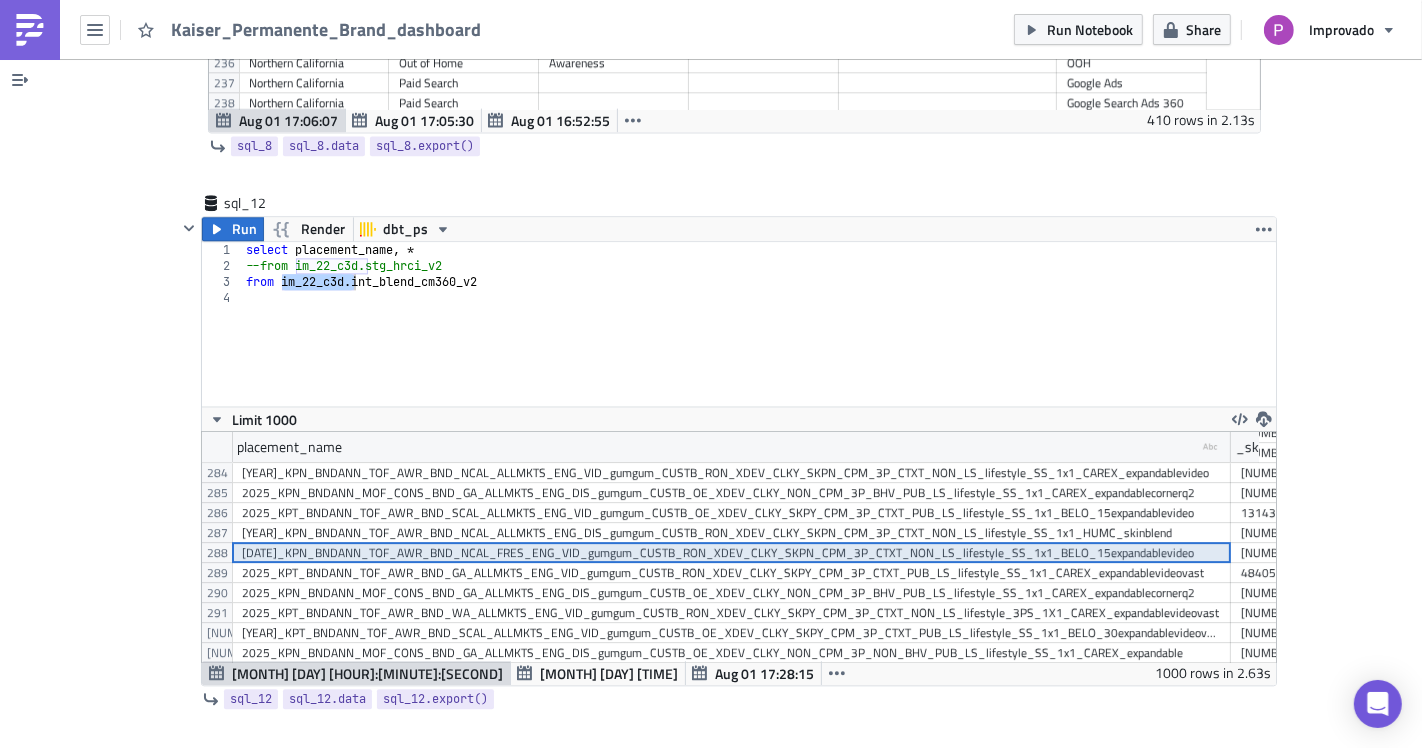 click on "2025_KPT_BNDANN_TOF_AWR_BND_SCAL_ALLMKTS_ENG_VID_gumgum_CUSTB_OE_XDEV_CLKY_SKPY_CPM_3P_CTXT_PUB_LS_lifestyle_SS_1x1_BELO_15expandablevideo" at bounding box center [731, 513] 